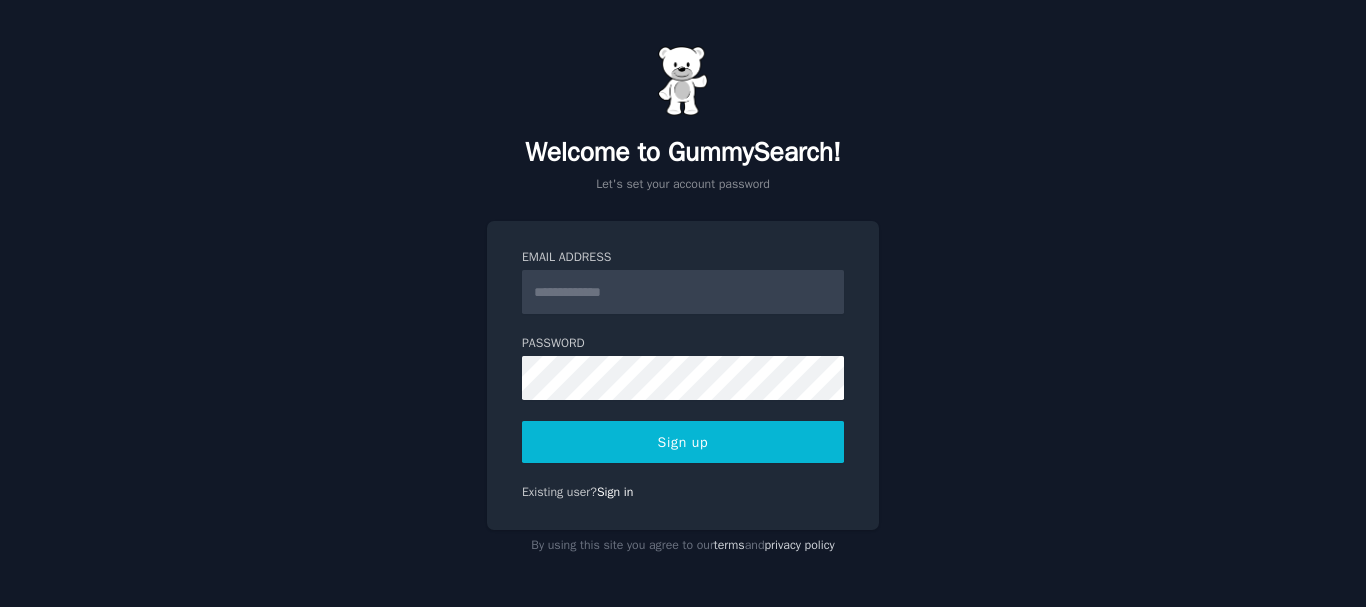 scroll, scrollTop: 0, scrollLeft: 0, axis: both 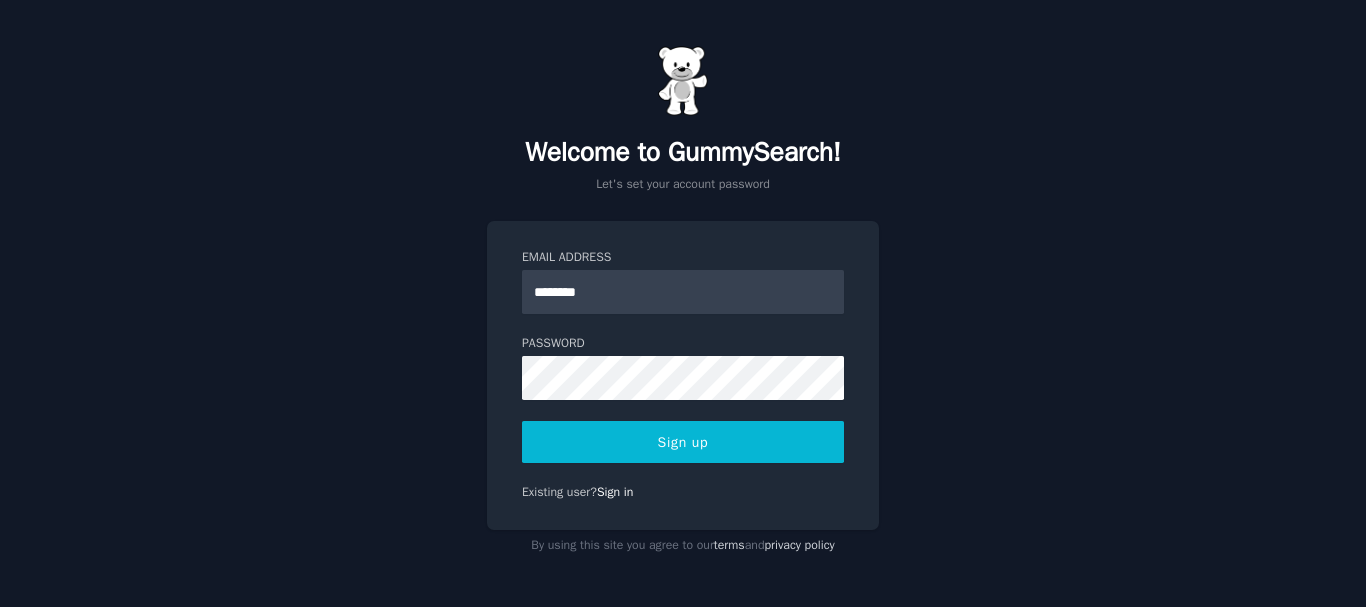 type on "**********" 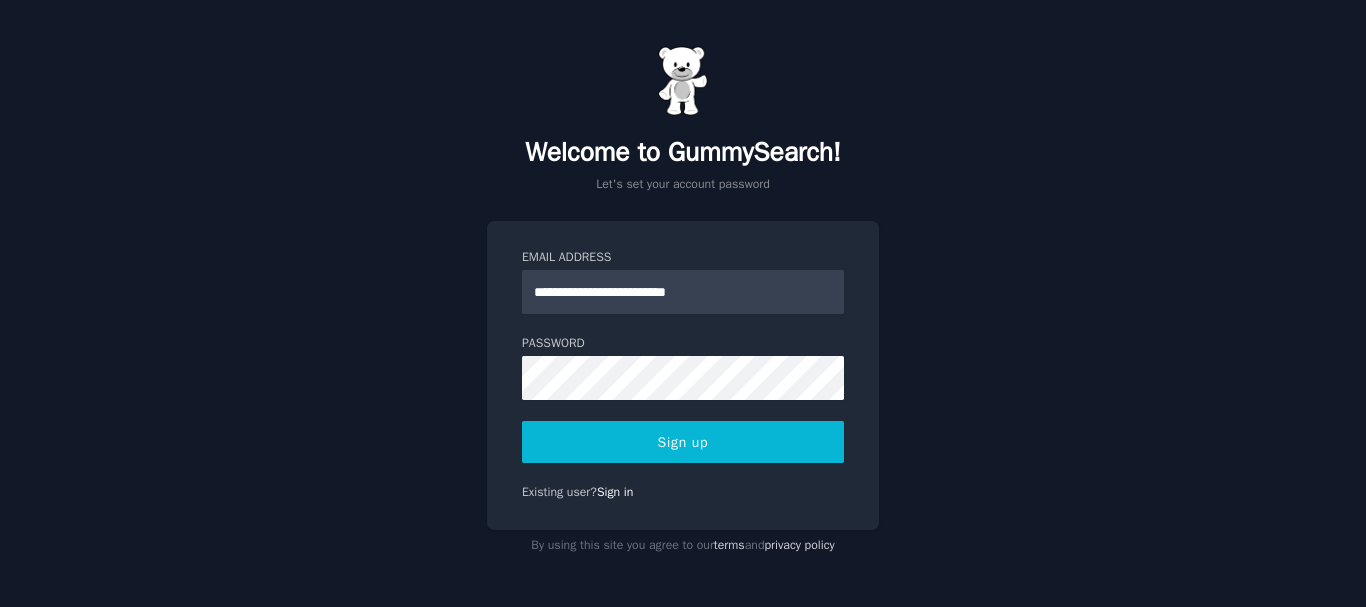 click on "Sign up" at bounding box center [683, 442] 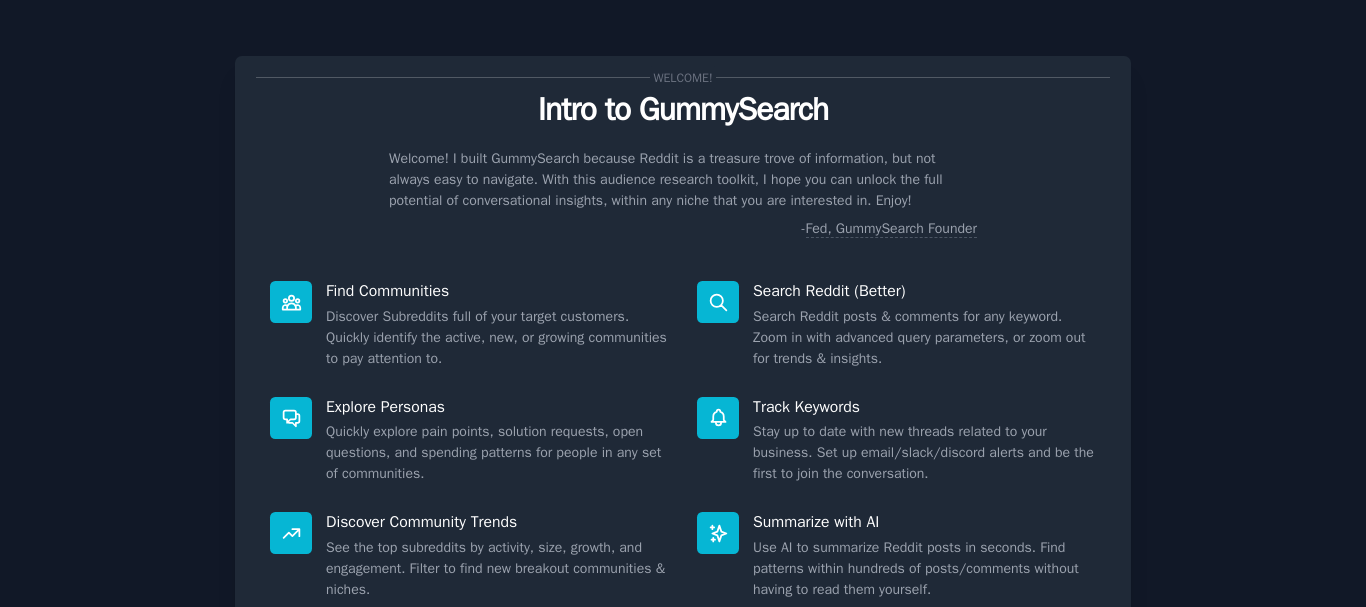 scroll, scrollTop: 0, scrollLeft: 0, axis: both 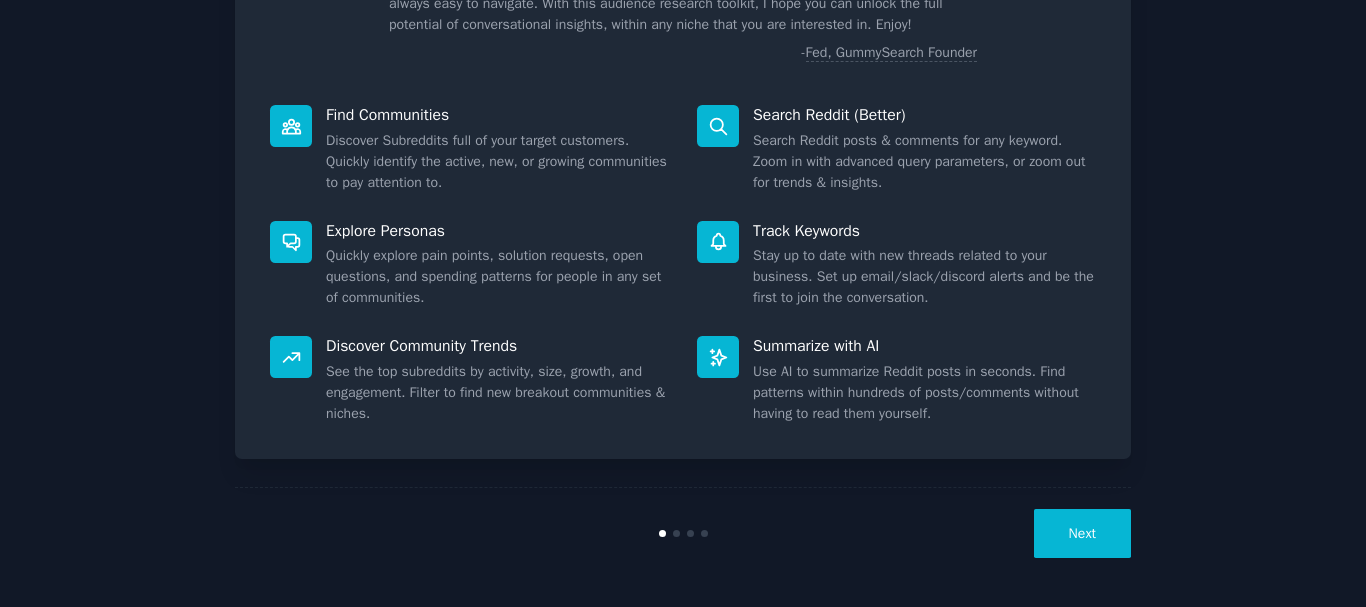 click on "Next" at bounding box center (1082, 533) 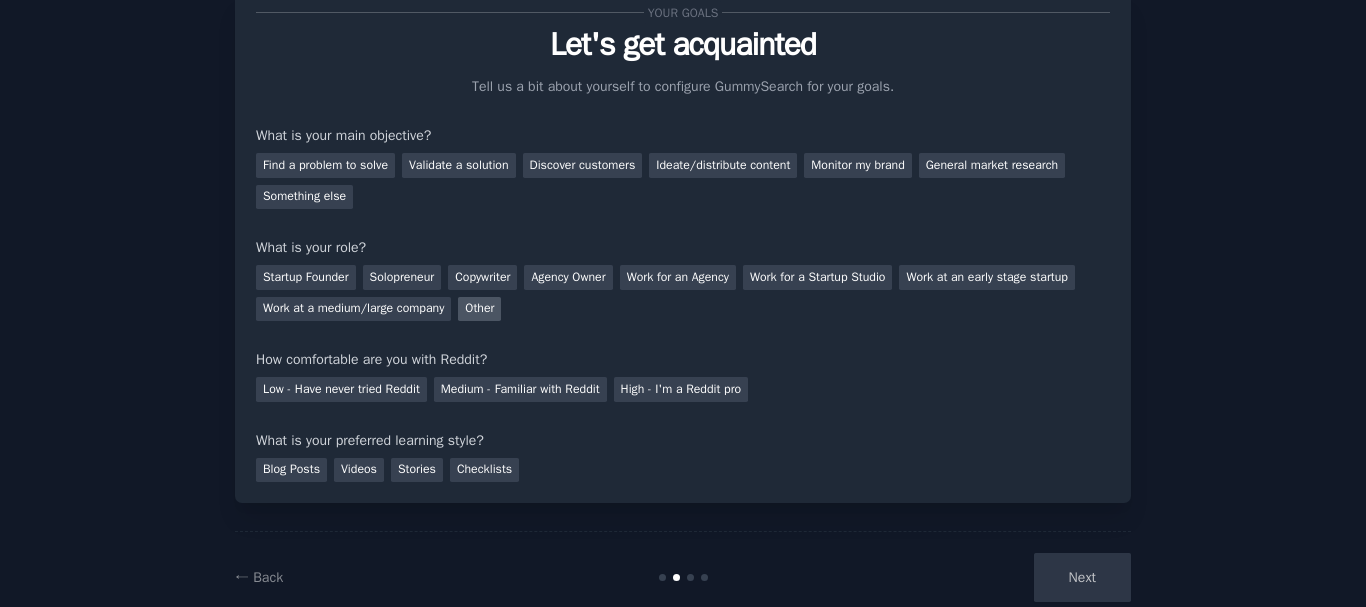 scroll, scrollTop: 100, scrollLeft: 0, axis: vertical 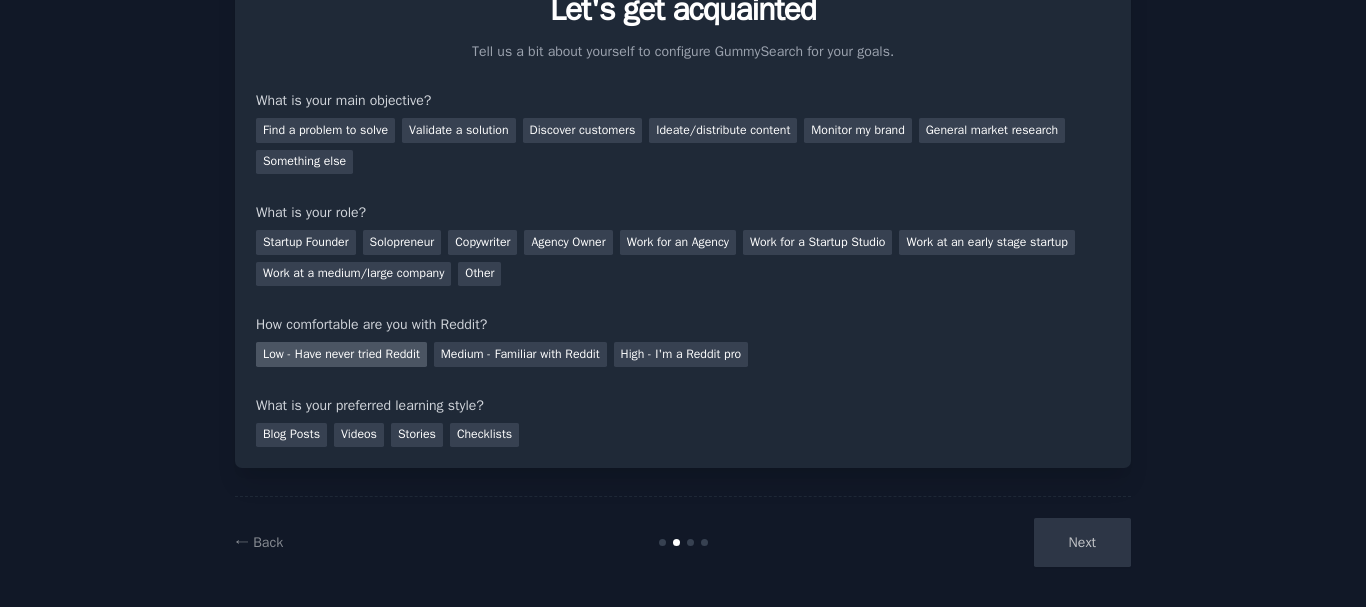 click on "Low - Have never tried Reddit" at bounding box center (341, 354) 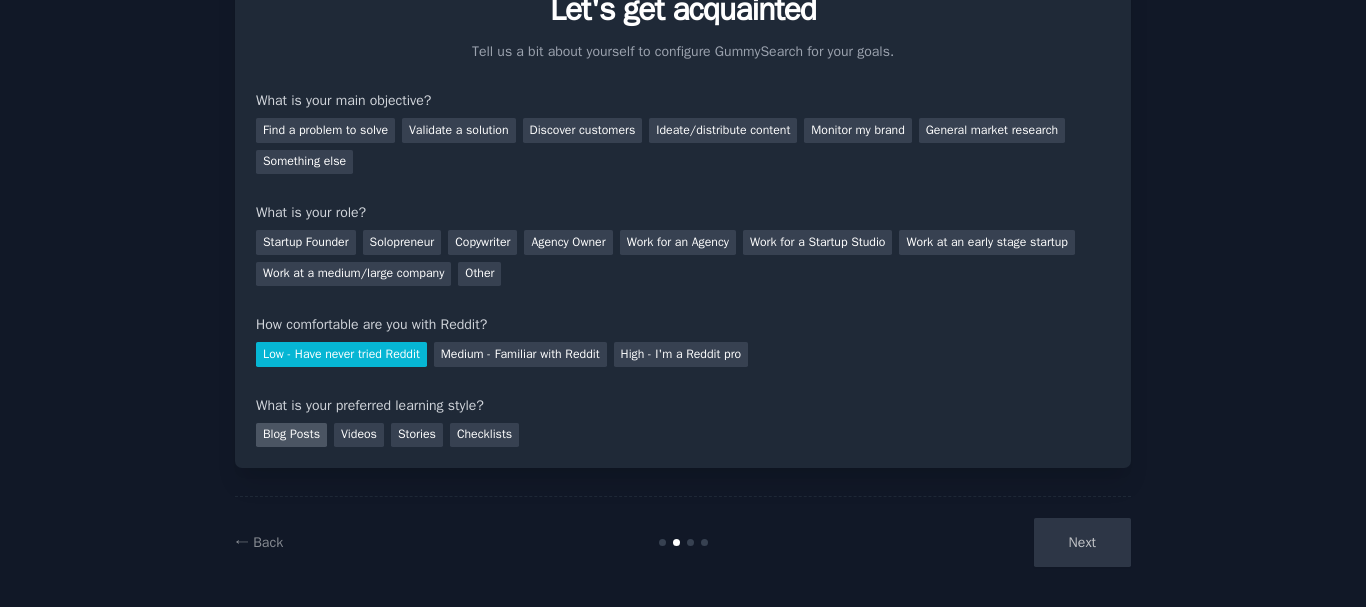 click on "Blog Posts" at bounding box center (291, 435) 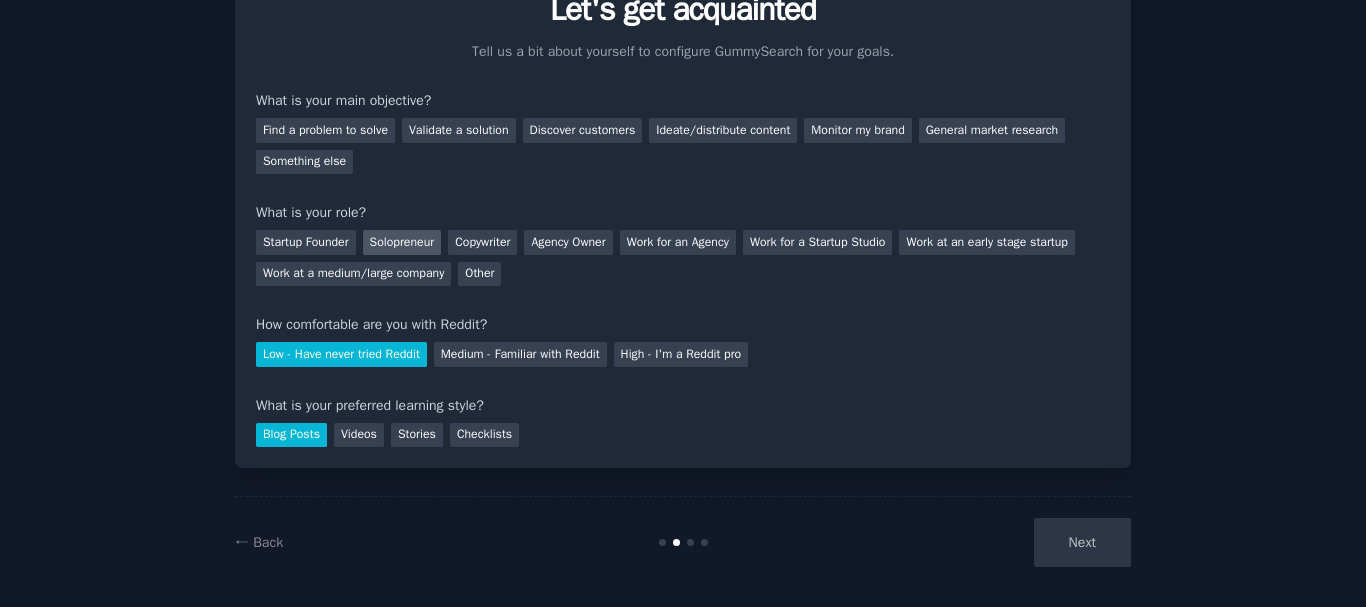 click on "Solopreneur" at bounding box center (402, 242) 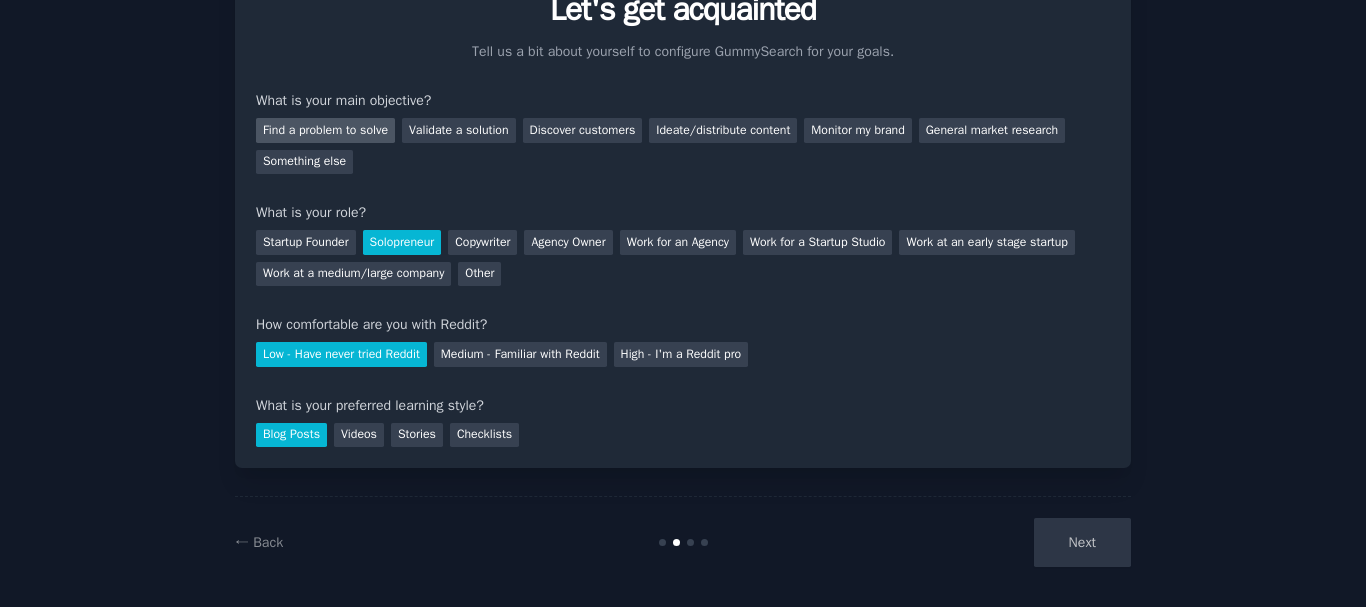 click on "Find a problem to solve" at bounding box center [325, 130] 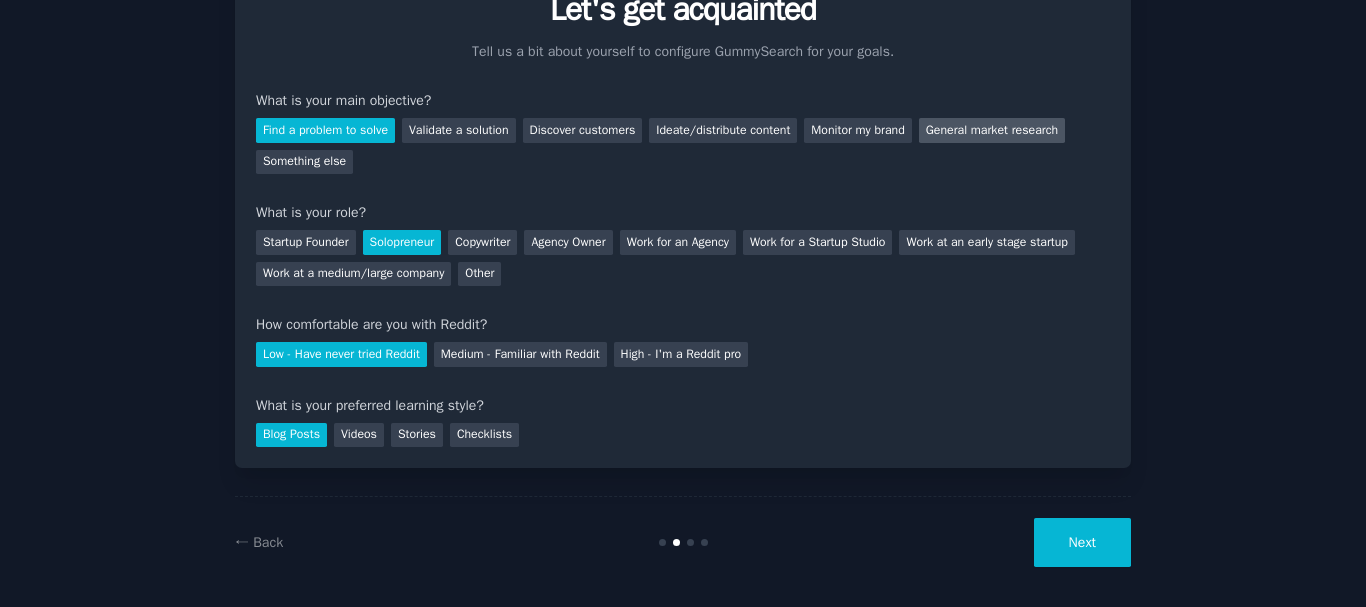 click on "General market research" at bounding box center [992, 130] 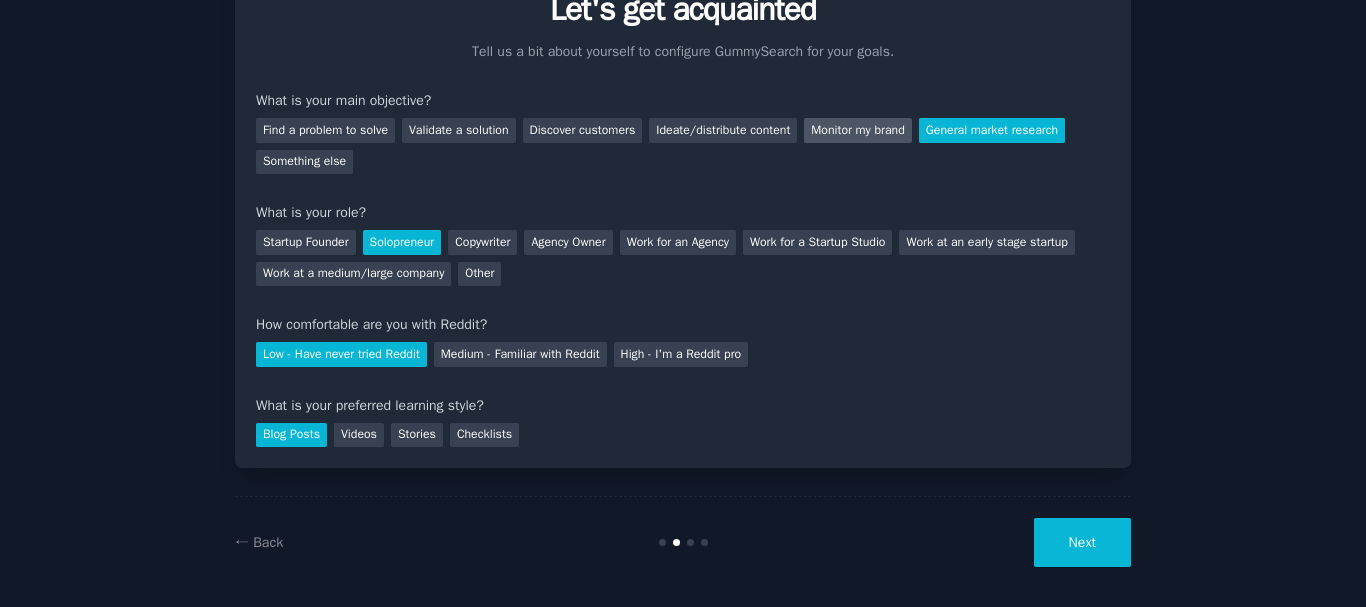 click on "Monitor my brand" at bounding box center [857, 130] 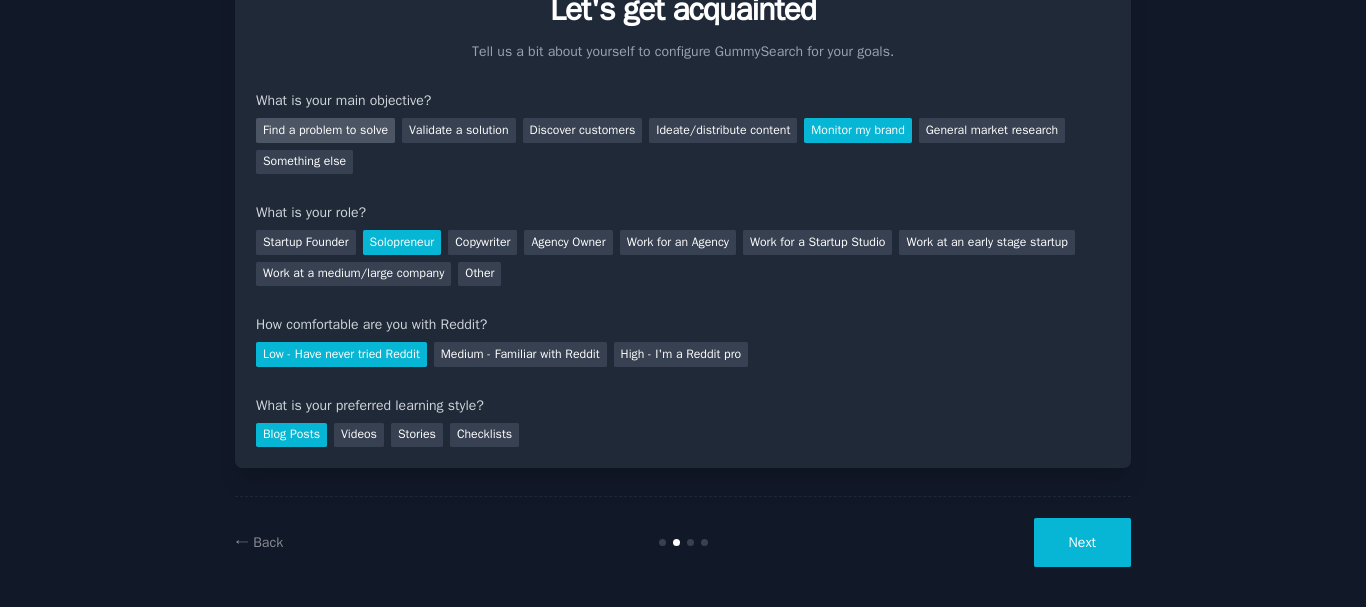 click on "Find a problem to solve" at bounding box center [325, 130] 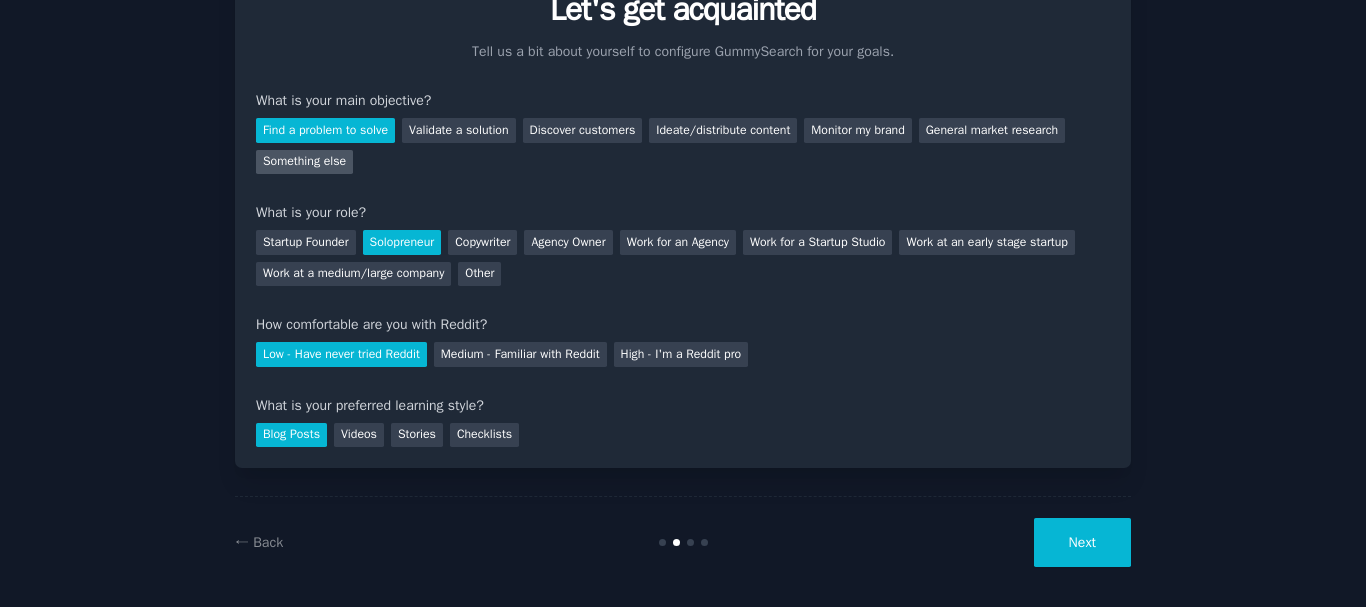 click on "Something else" at bounding box center [304, 162] 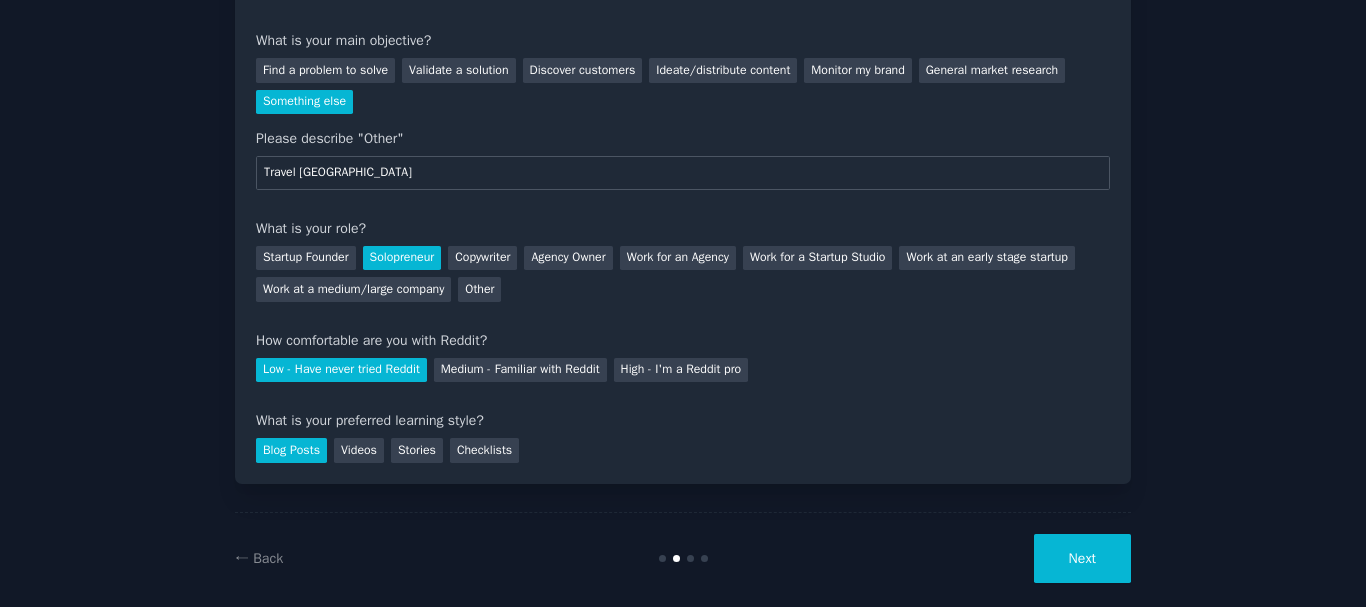 scroll, scrollTop: 185, scrollLeft: 0, axis: vertical 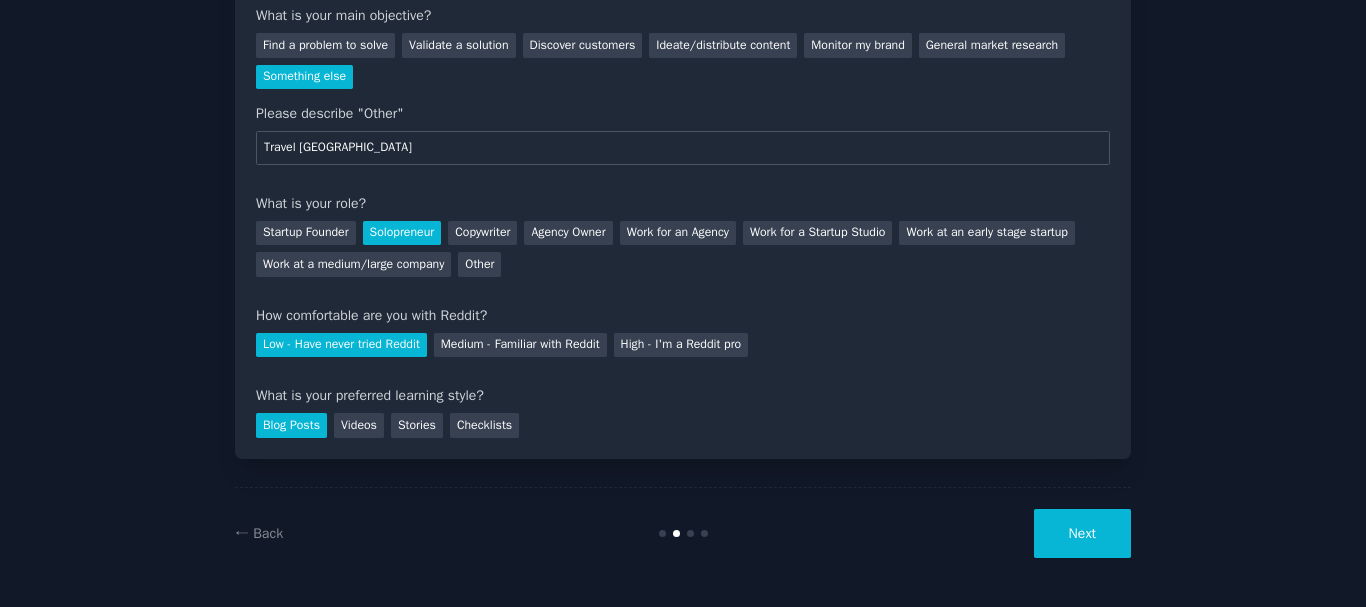 type on "Travel [GEOGRAPHIC_DATA]" 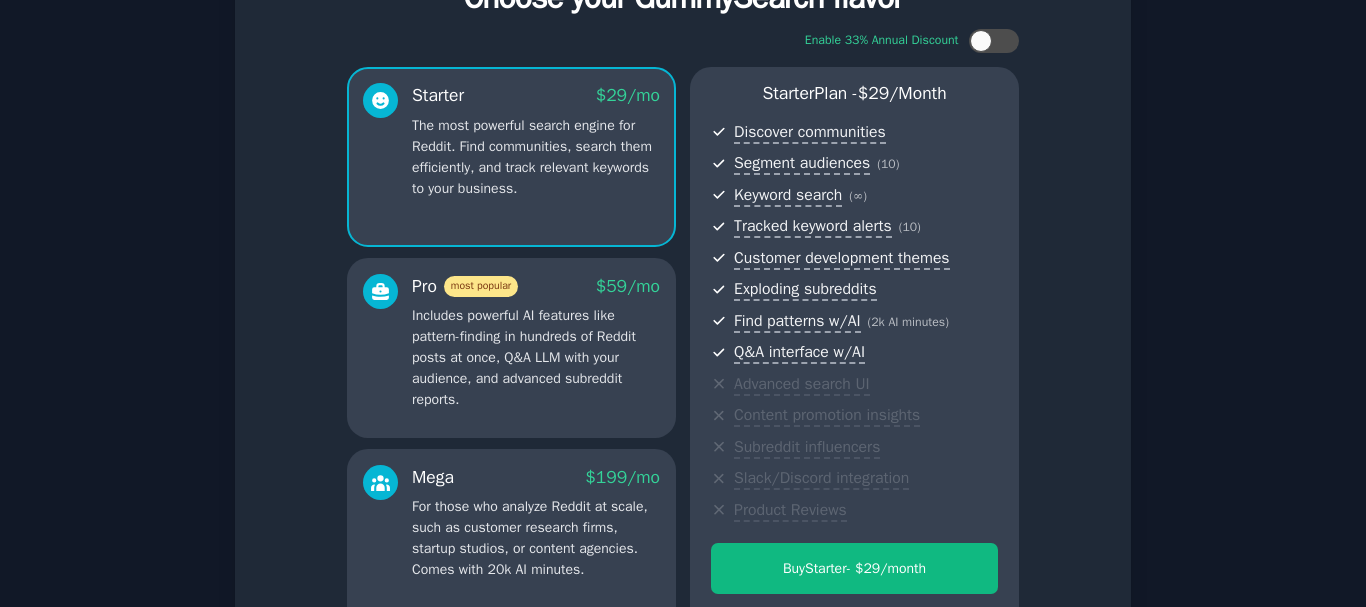 scroll, scrollTop: 300, scrollLeft: 0, axis: vertical 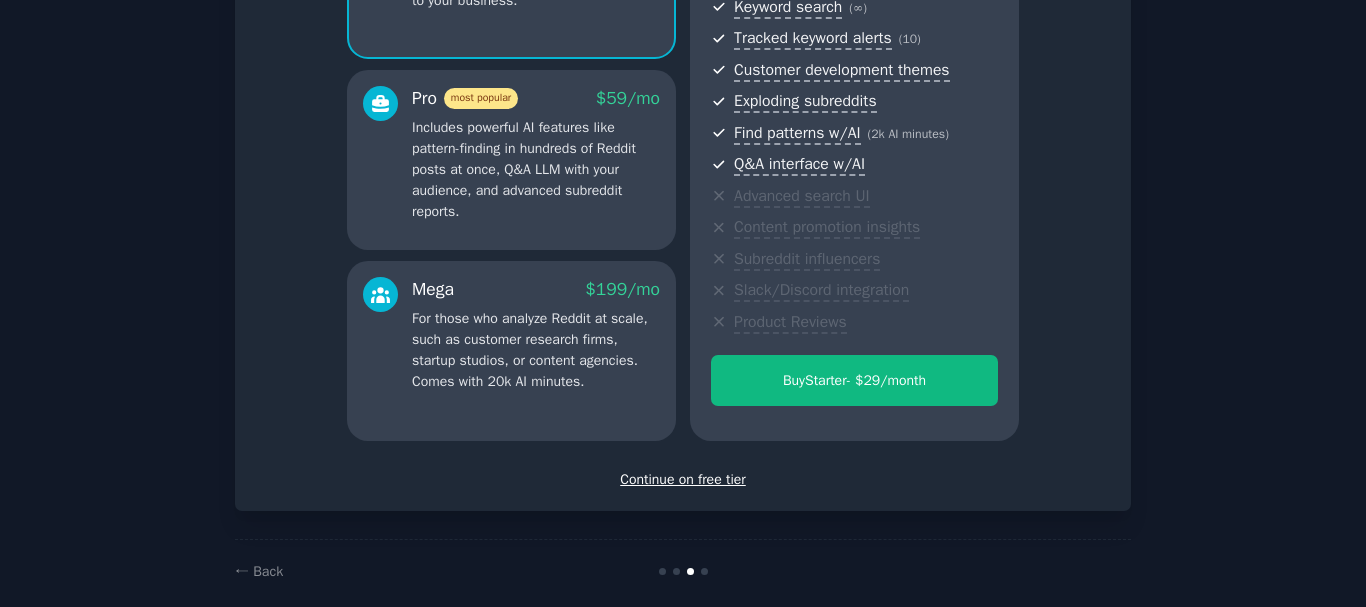 click on "Continue on free tier" at bounding box center [683, 479] 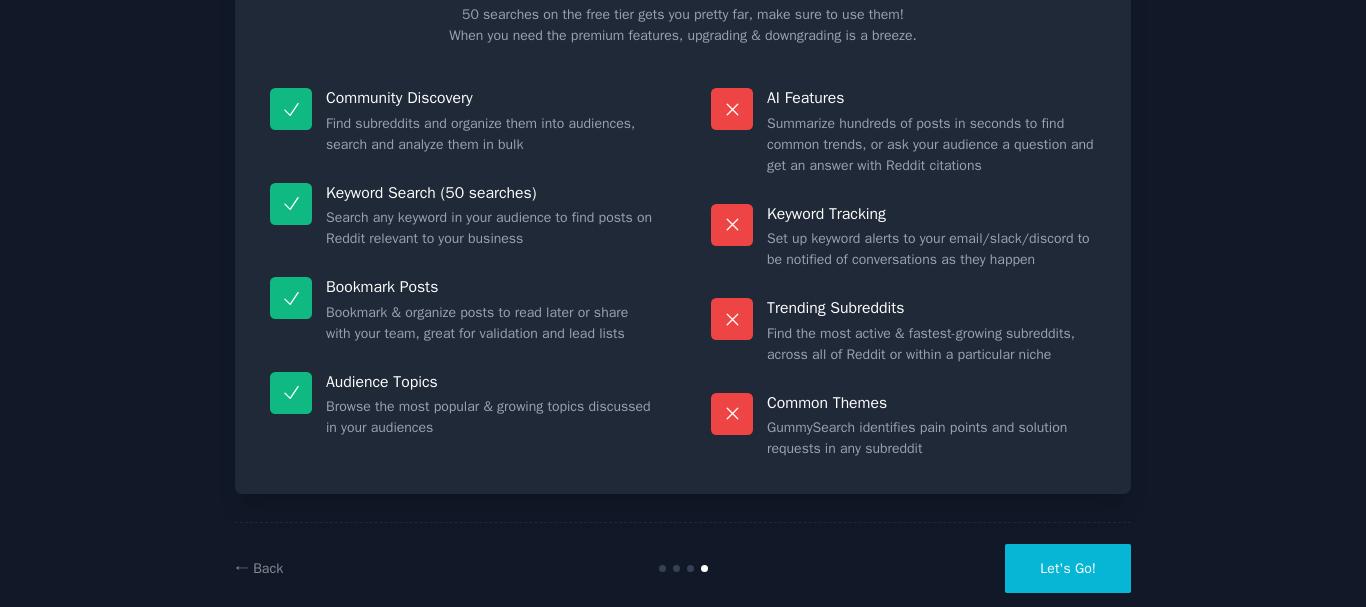 scroll, scrollTop: 172, scrollLeft: 0, axis: vertical 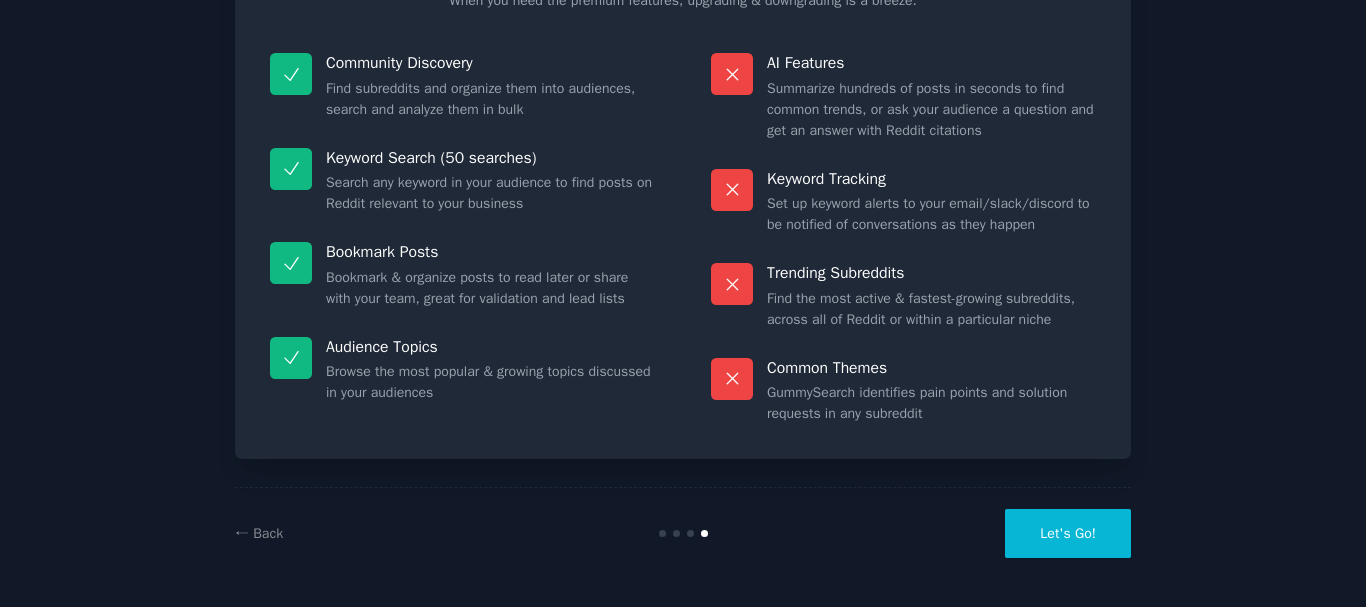 click on "Let's Go!" at bounding box center [1068, 533] 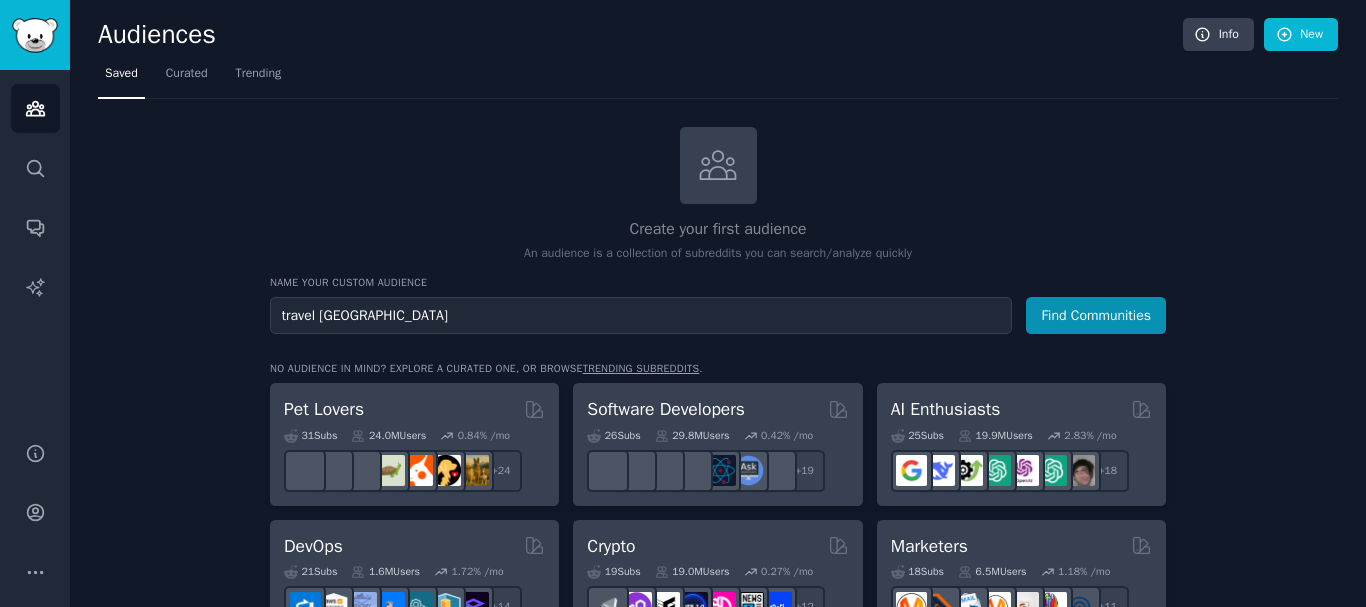 type on "travel [GEOGRAPHIC_DATA]" 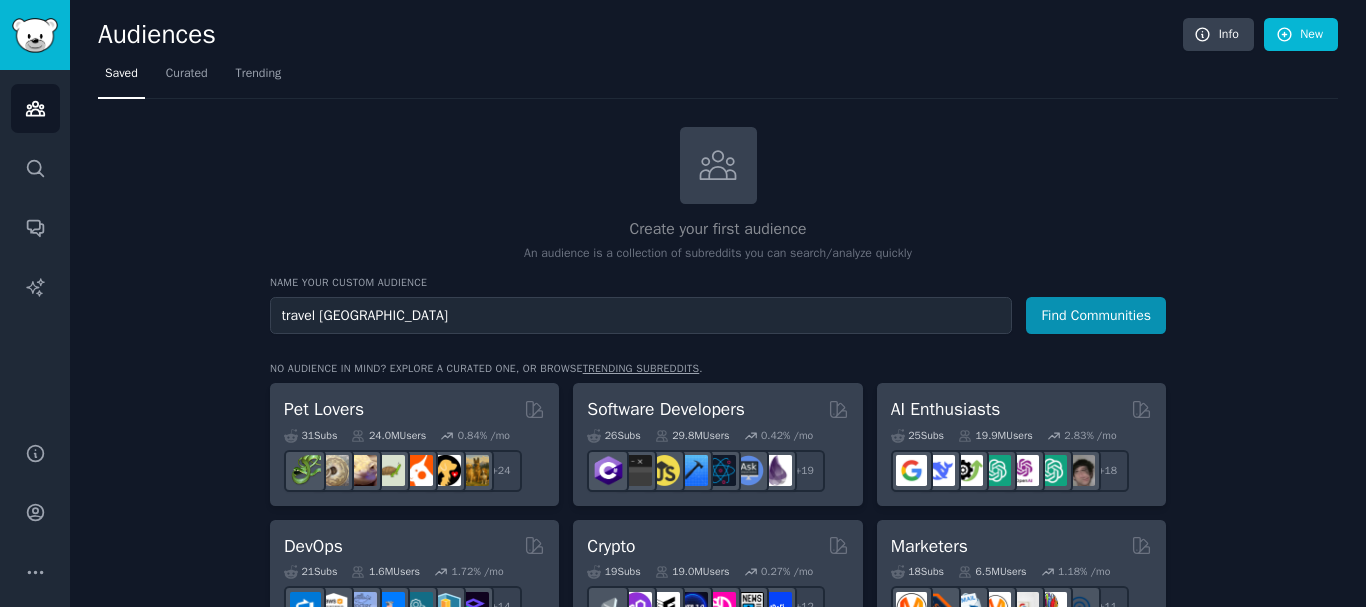 click on "Find Communities" at bounding box center [1096, 315] 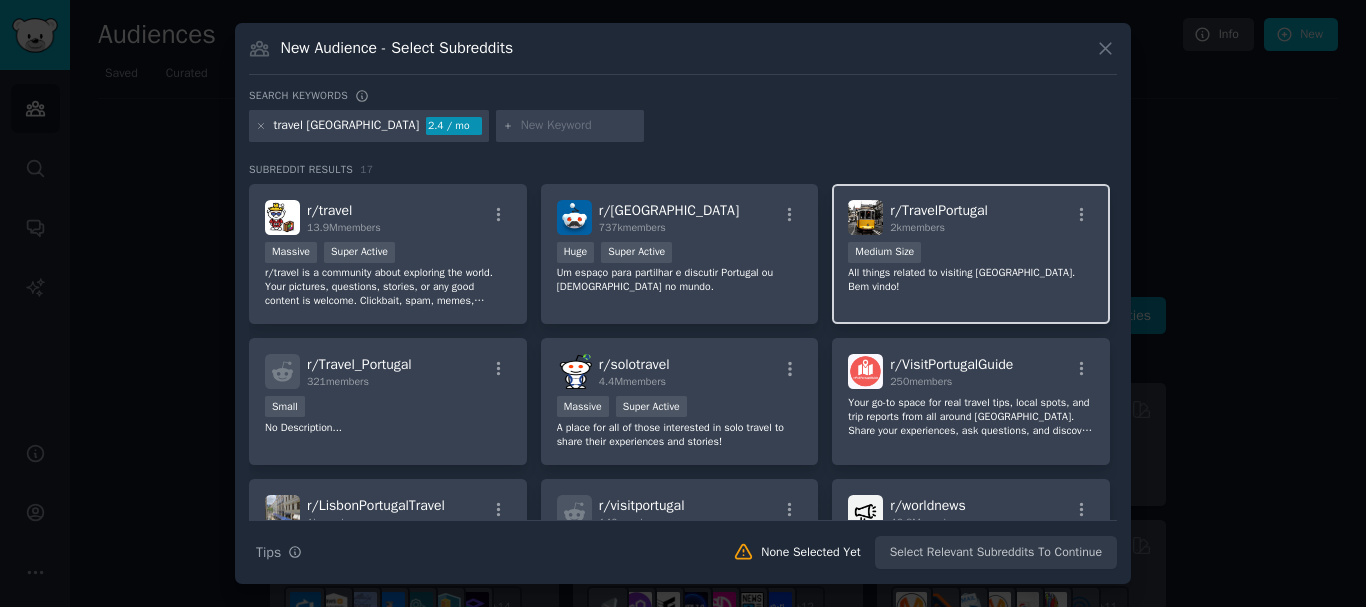 click on "r/ TravelPortugal 2k  members" at bounding box center [971, 217] 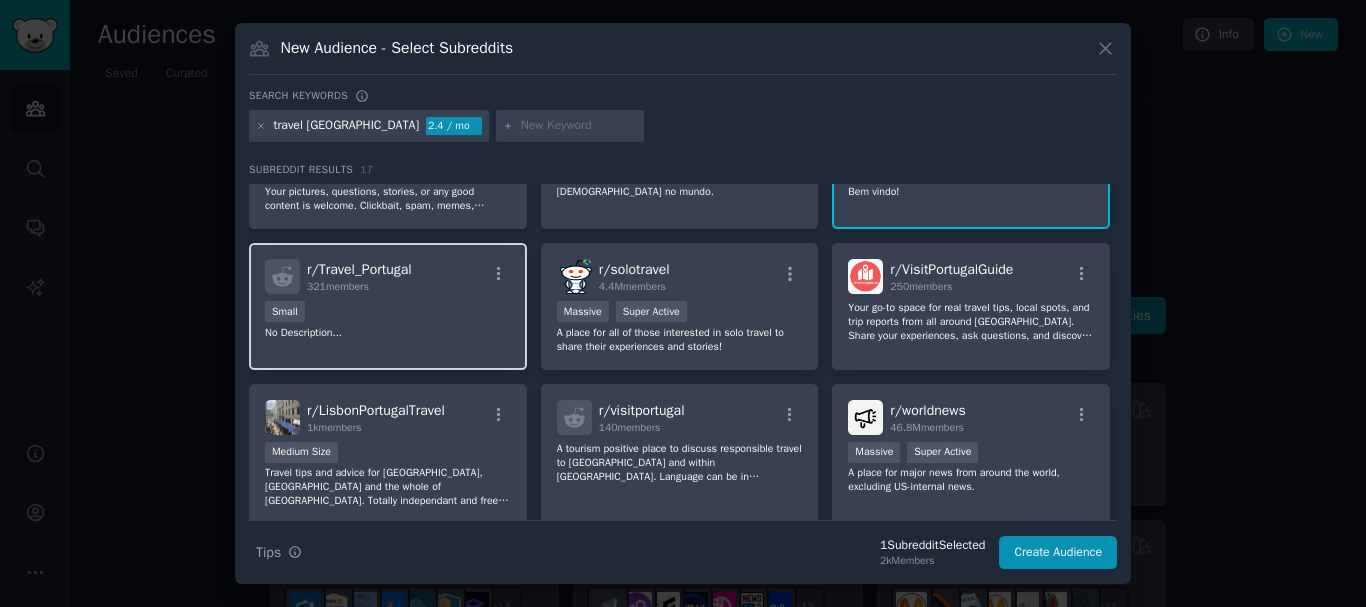 scroll, scrollTop: 100, scrollLeft: 0, axis: vertical 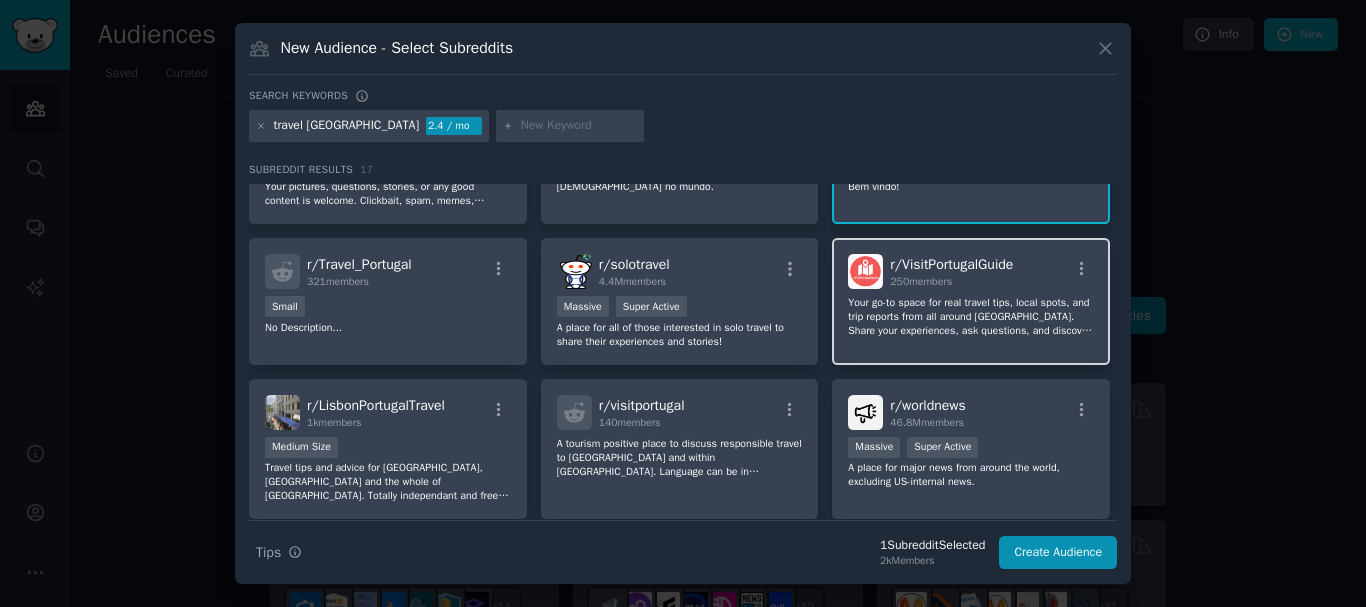 click on "Your go-to space for real travel tips, local spots, and trip reports from all around [GEOGRAPHIC_DATA].
Share your experiences, ask questions, and discover the best of [GEOGRAPHIC_DATA] — from [GEOGRAPHIC_DATA] to the islands." 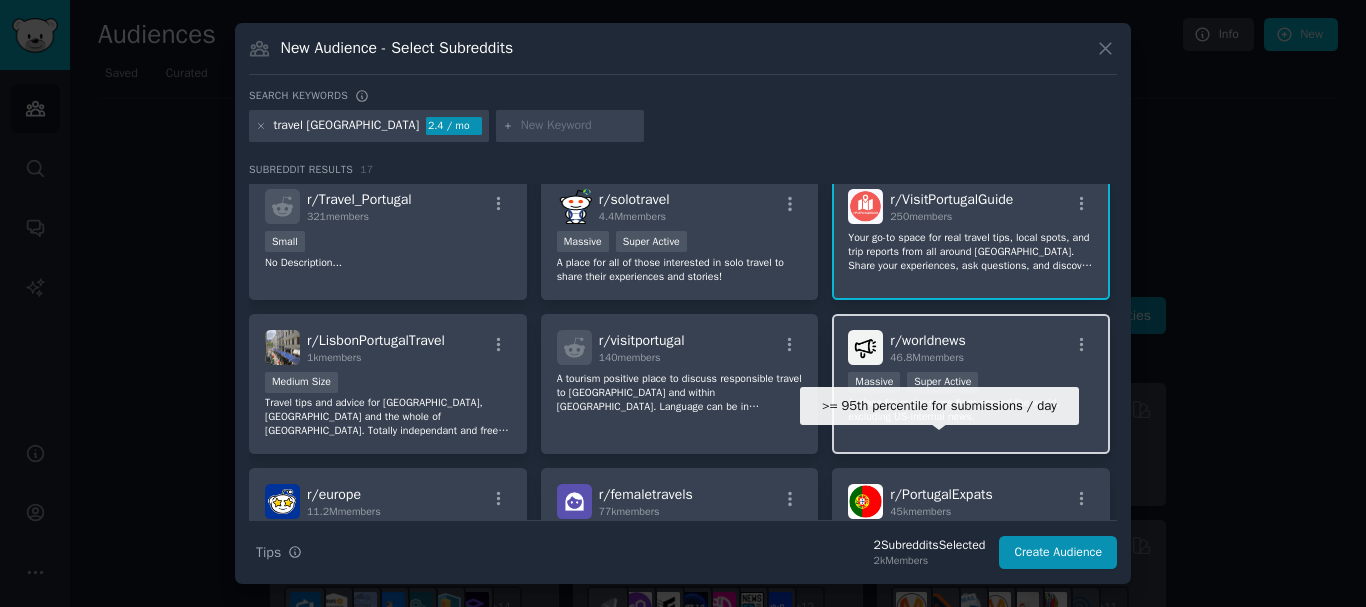 scroll, scrollTop: 200, scrollLeft: 0, axis: vertical 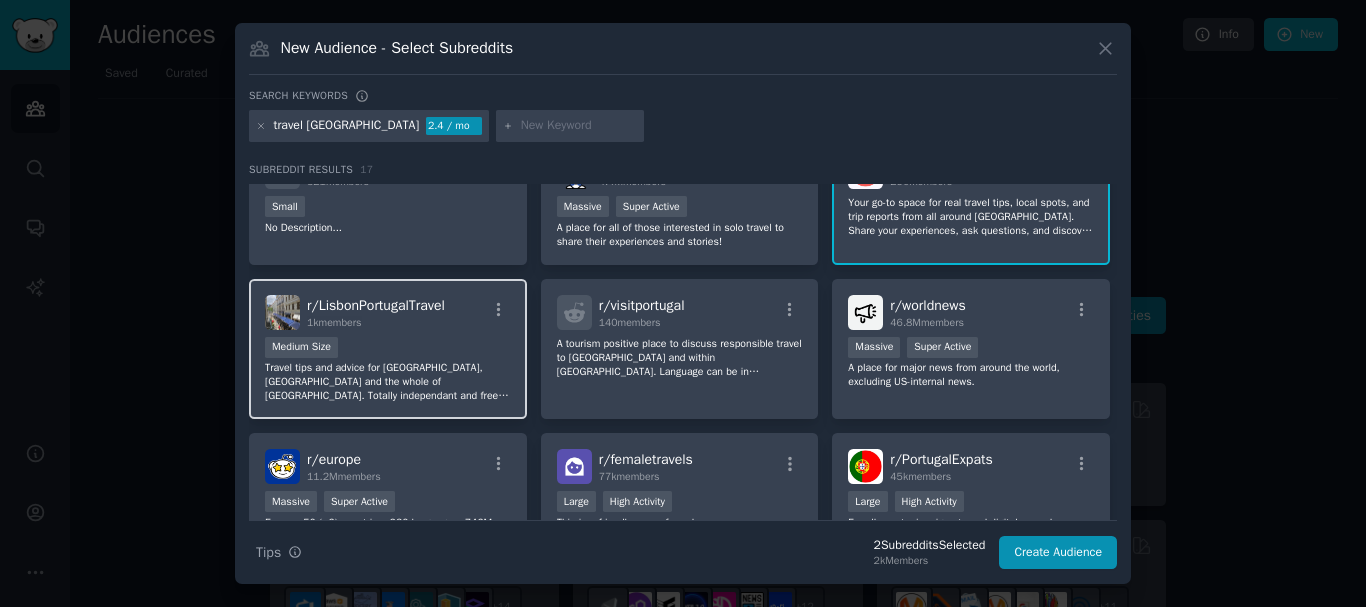 click on "Medium Size" at bounding box center [388, 349] 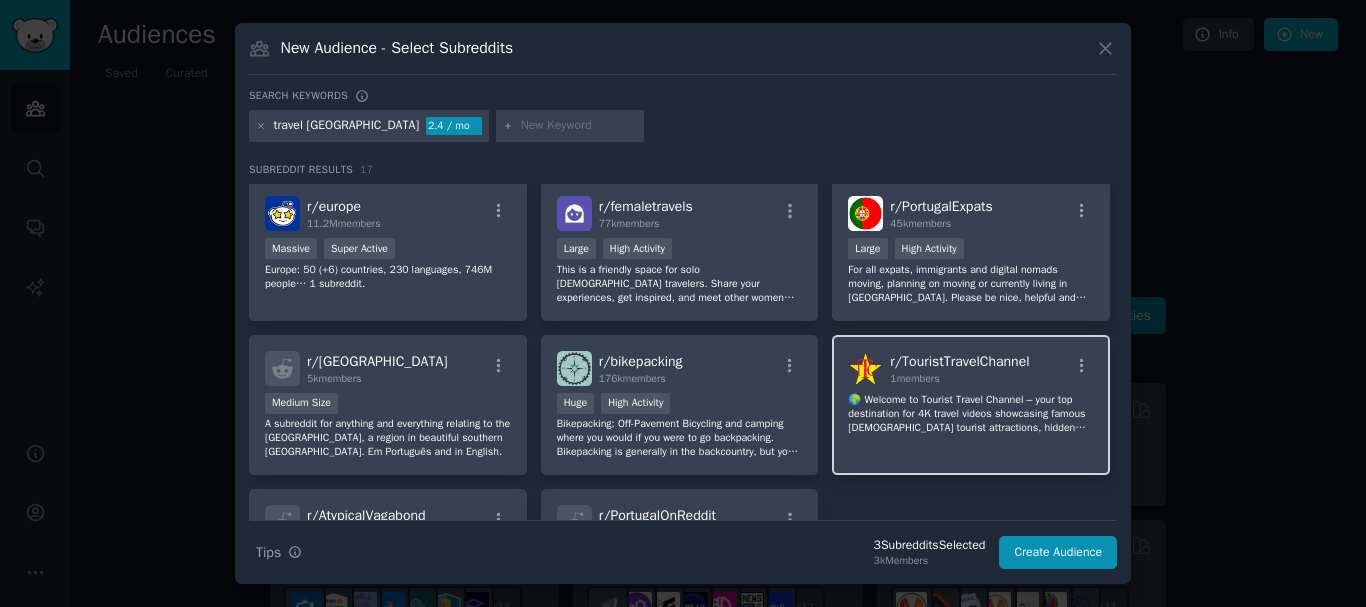 scroll, scrollTop: 500, scrollLeft: 0, axis: vertical 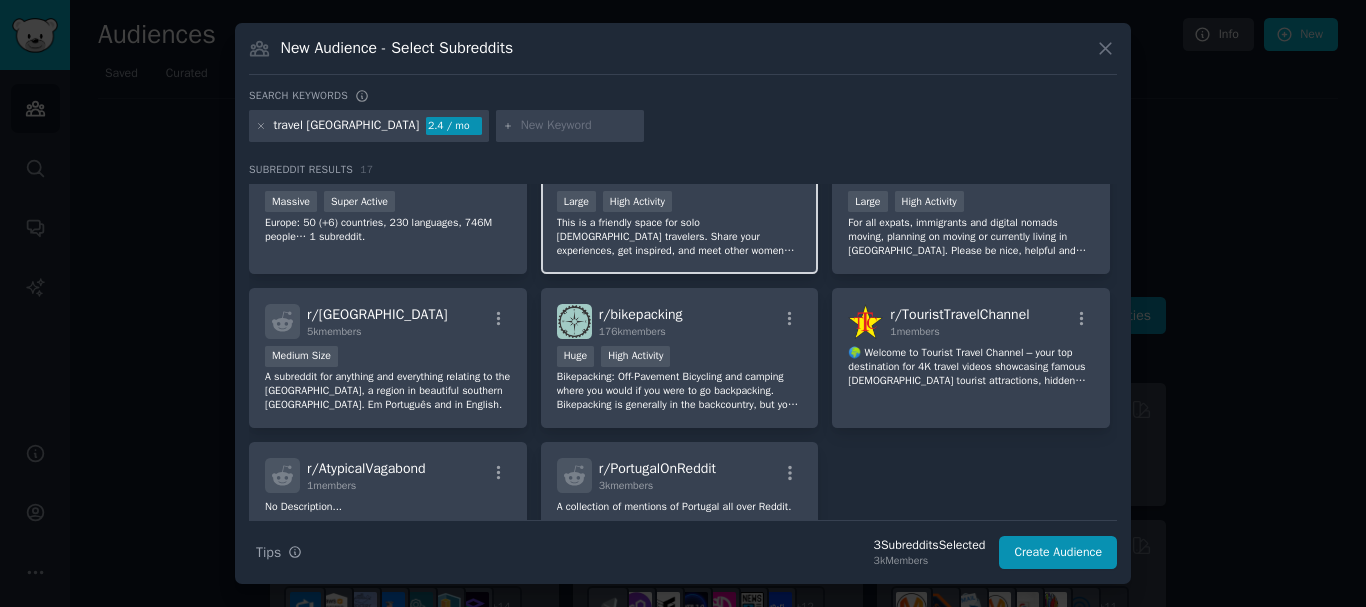 click on "This is a friendly space for solo [DEMOGRAPHIC_DATA] travelers. Share your experiences, get inspired, and meet other women who love to travel on their own or in a group." at bounding box center [680, 237] 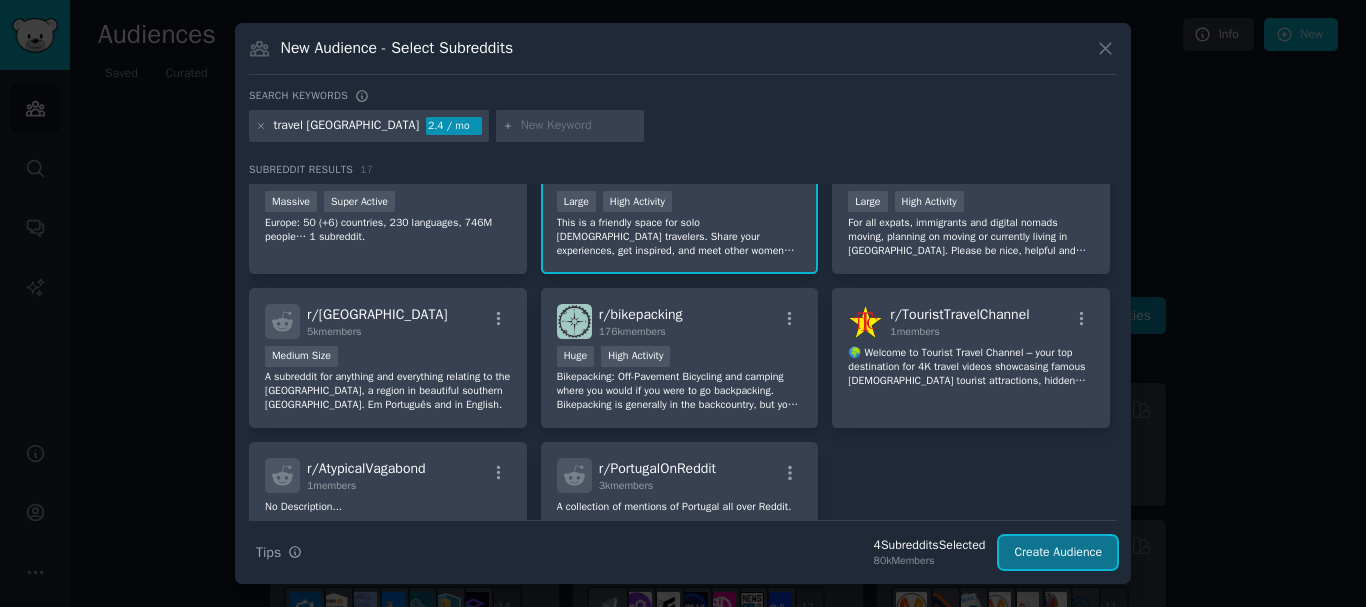 click on "Create Audience" at bounding box center (1058, 553) 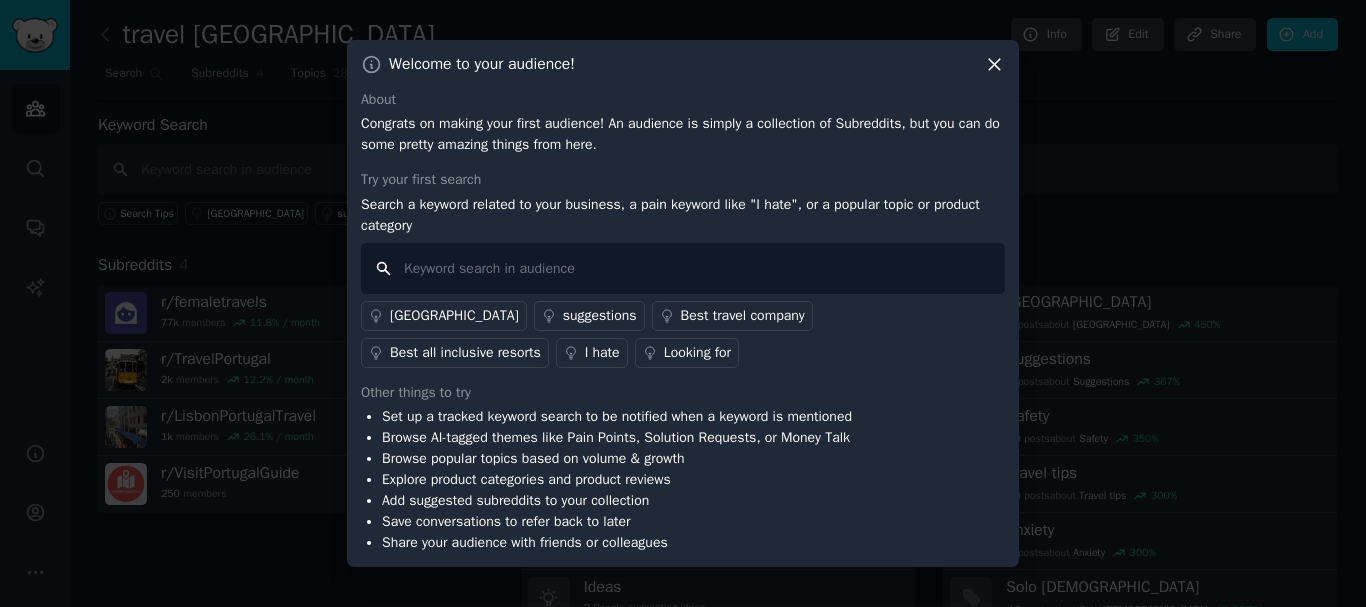 click at bounding box center [683, 268] 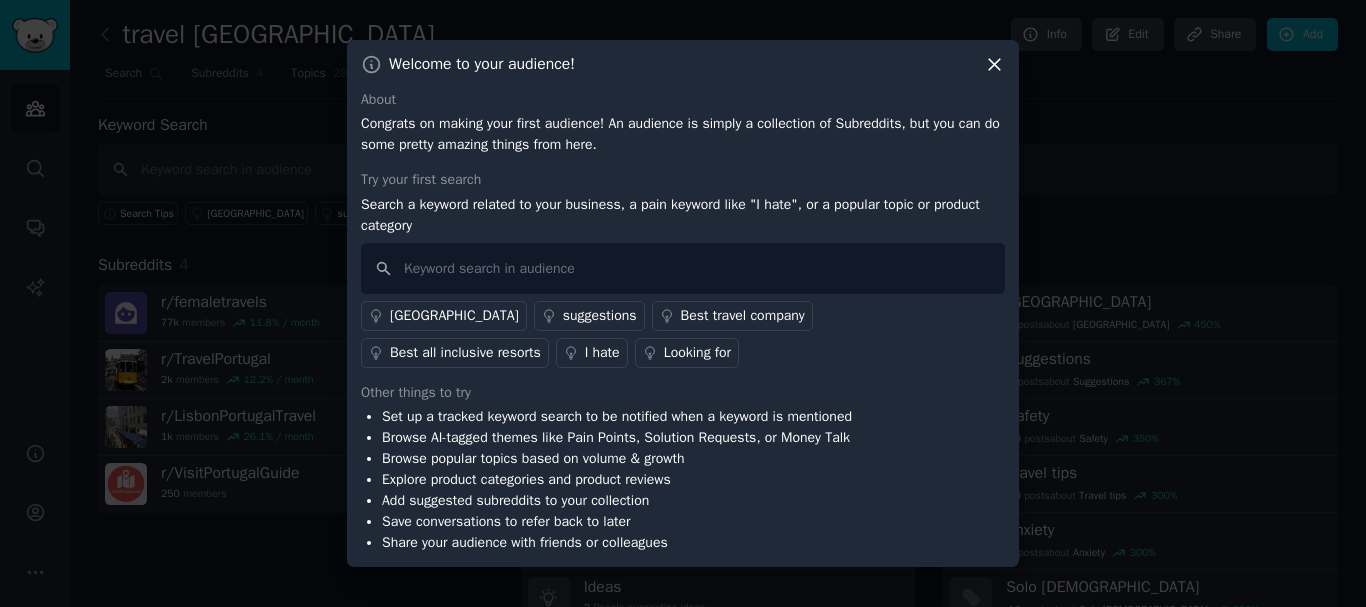 click on "Best travel company" at bounding box center [743, 315] 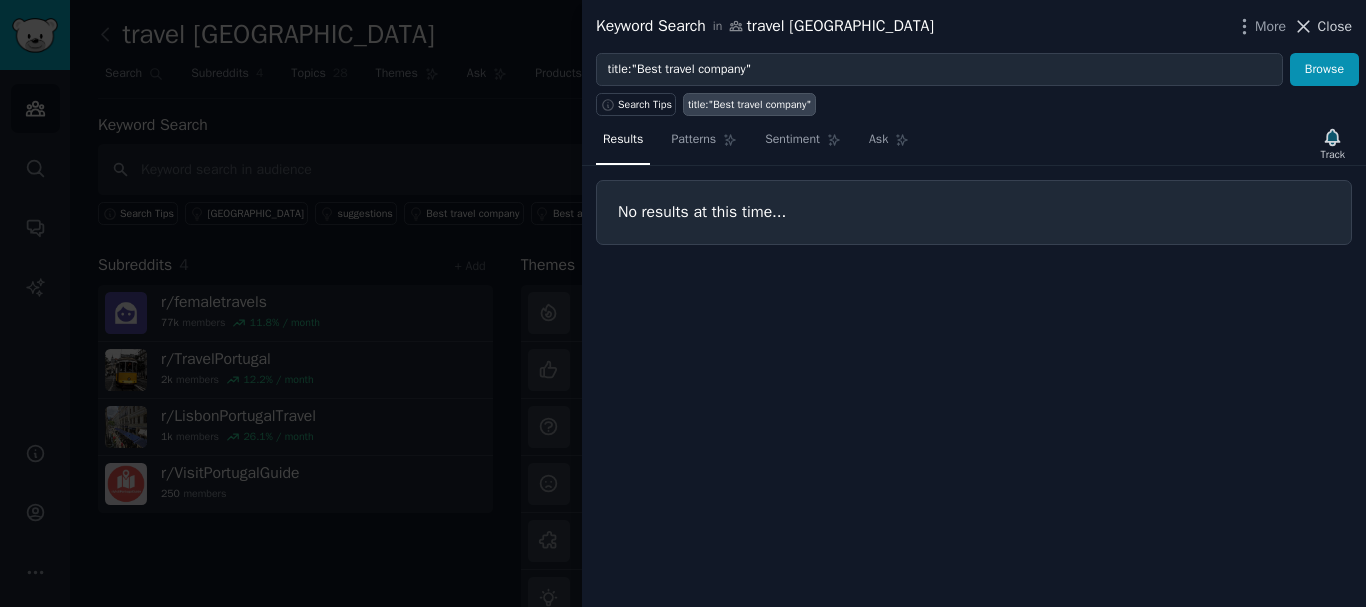click on "Close" at bounding box center [1335, 26] 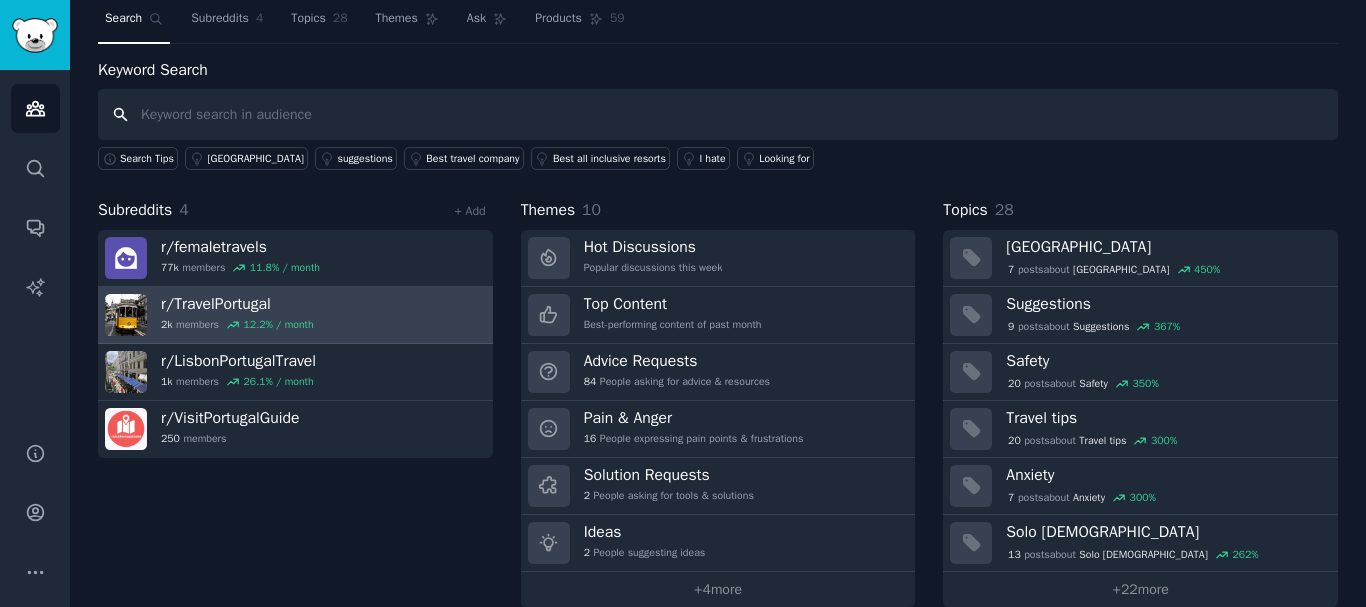 scroll, scrollTop: 83, scrollLeft: 0, axis: vertical 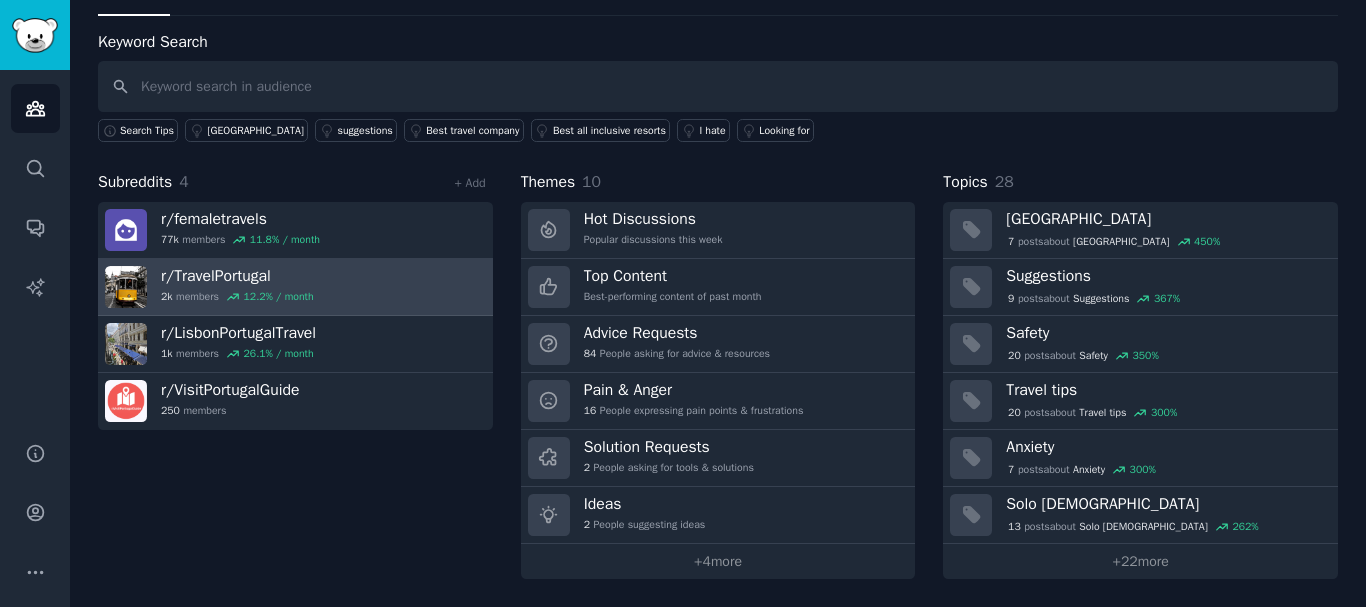 click on "r/ TravelPortugal 2k  members 12.2 % / month" at bounding box center [295, 287] 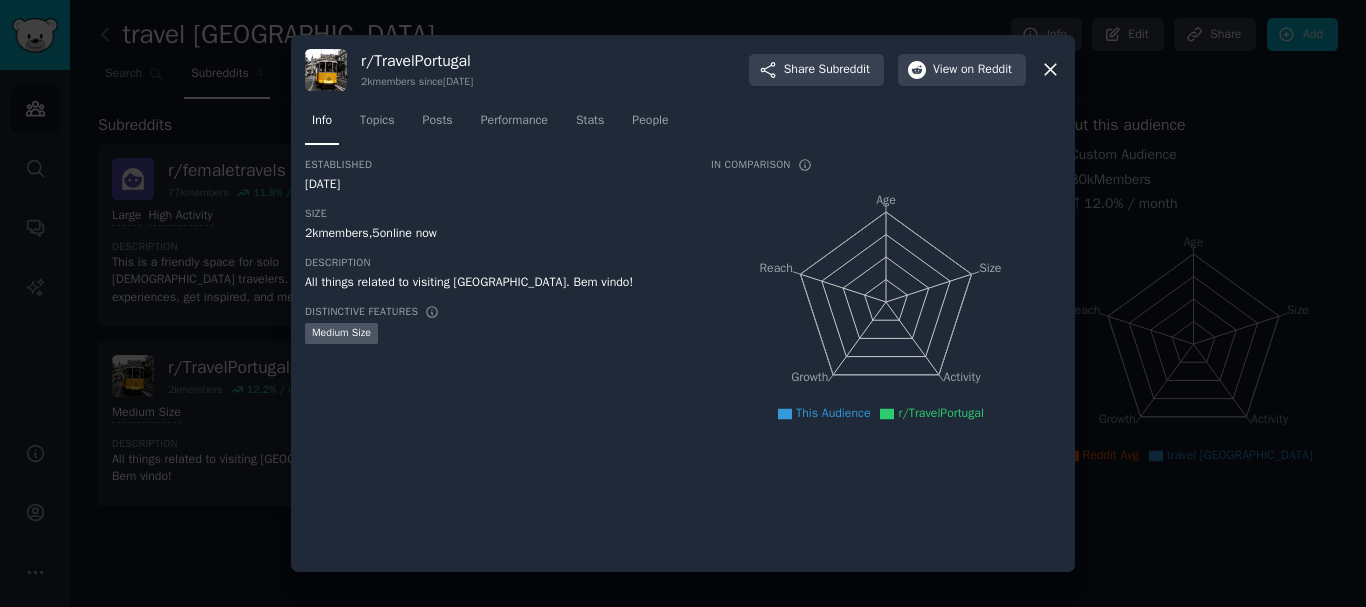 scroll, scrollTop: 0, scrollLeft: 0, axis: both 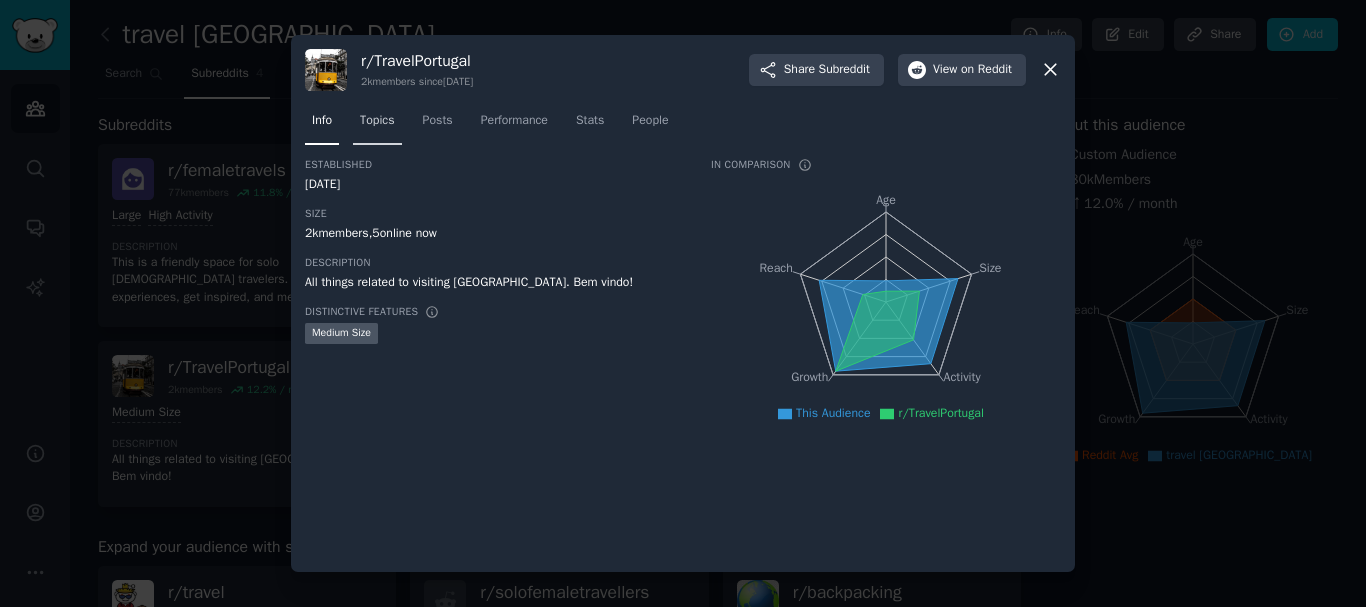 click on "Topics" at bounding box center (377, 125) 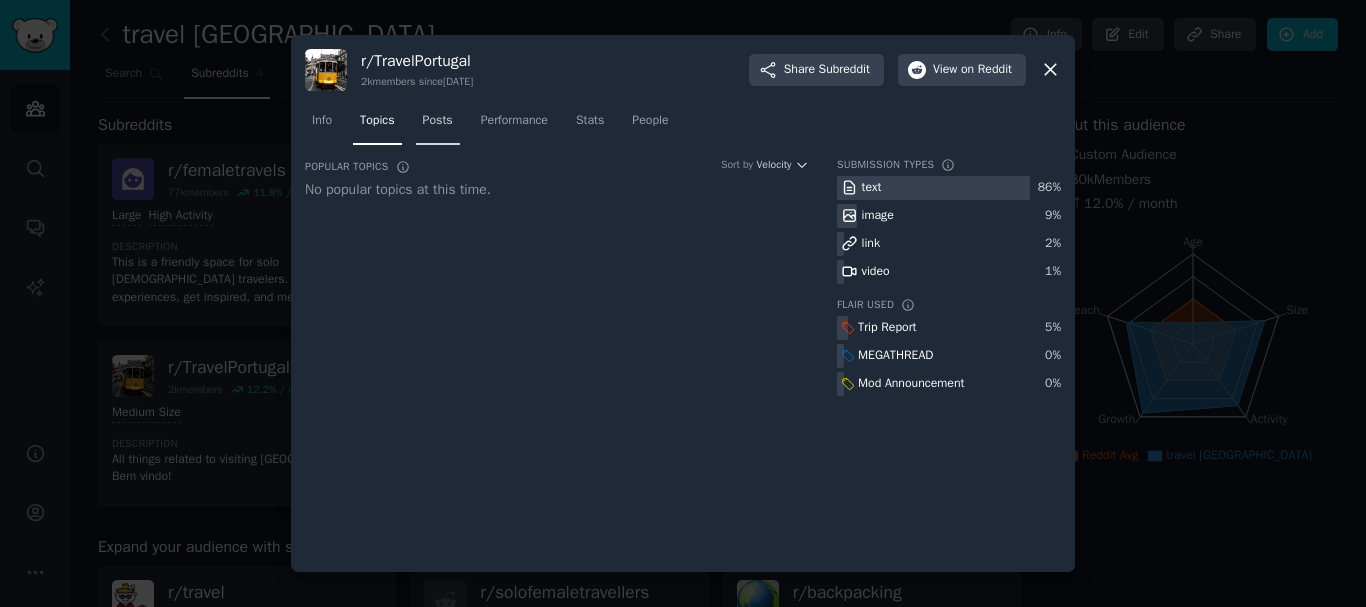 click on "Posts" at bounding box center (438, 121) 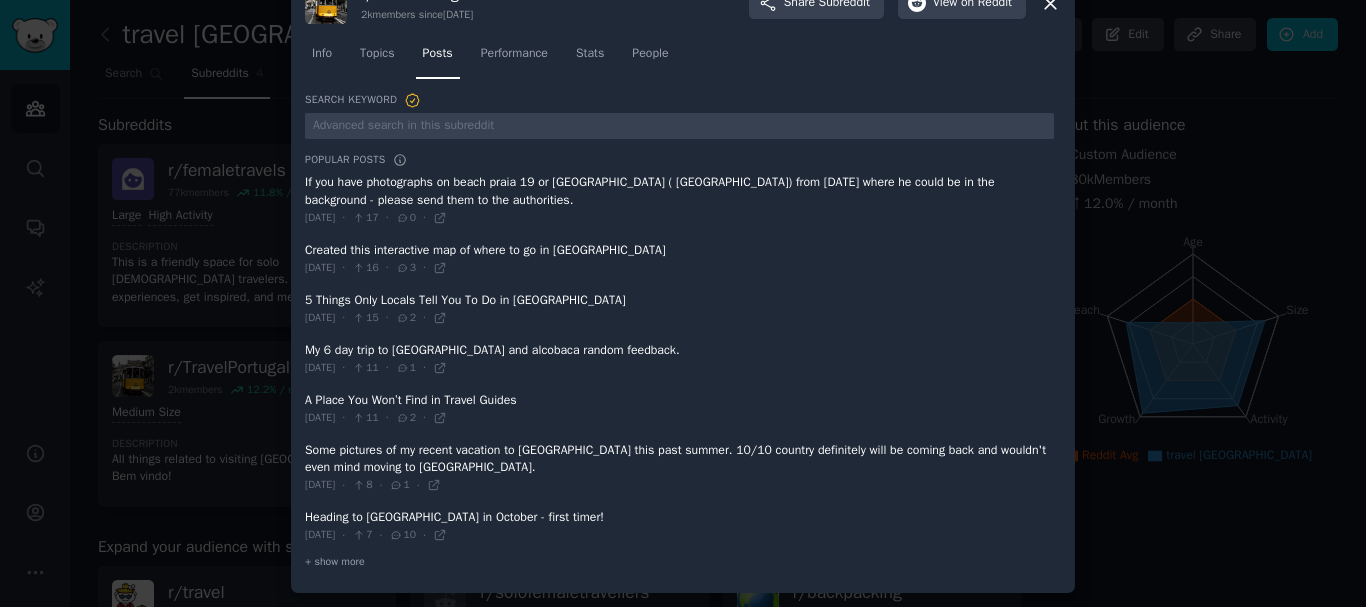 scroll, scrollTop: 0, scrollLeft: 0, axis: both 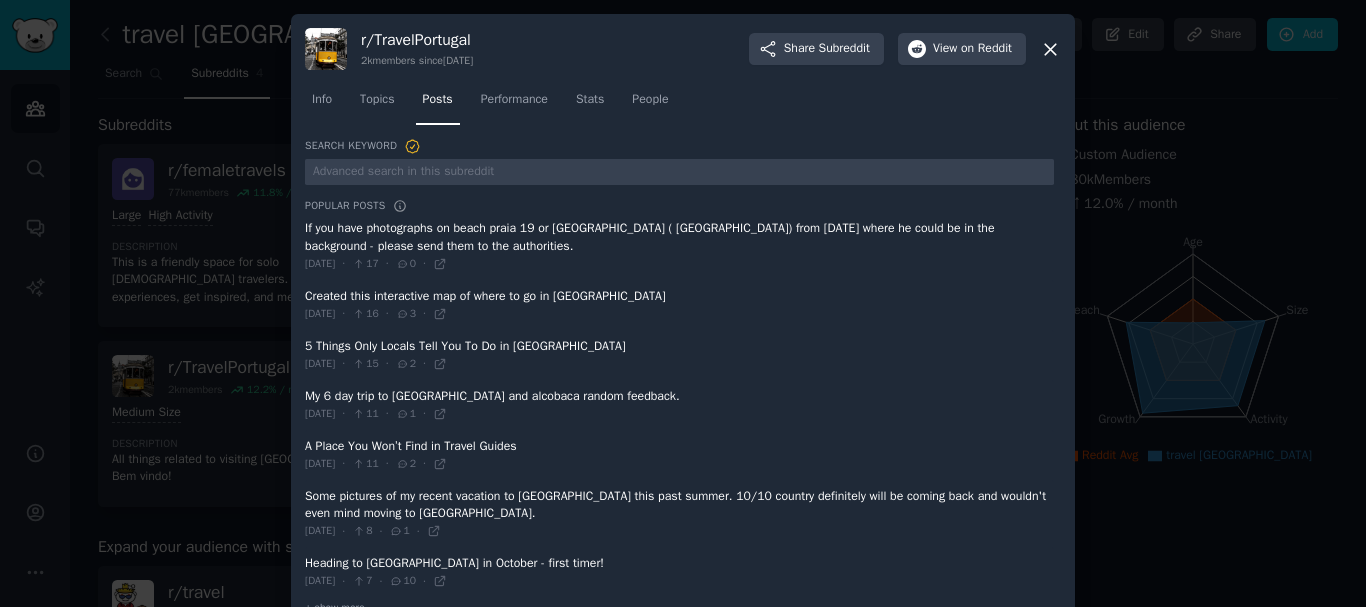 drag, startPoint x: 1049, startPoint y: 50, endPoint x: 888, endPoint y: 5, distance: 167.17058 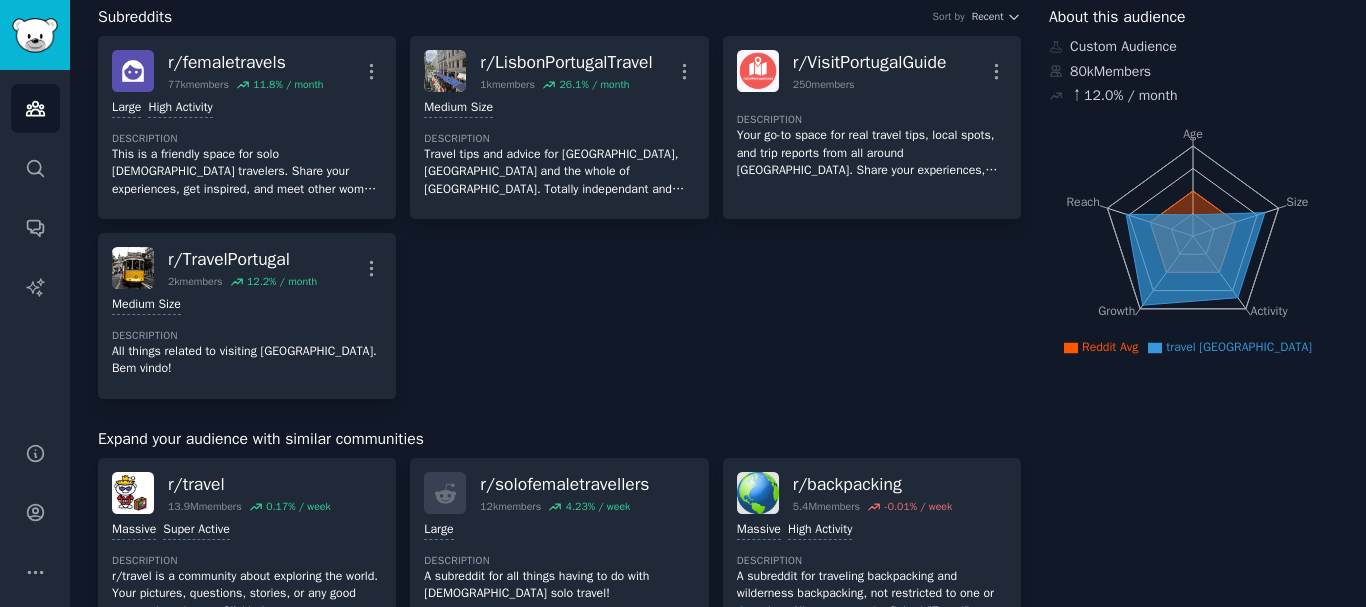 scroll, scrollTop: 8, scrollLeft: 0, axis: vertical 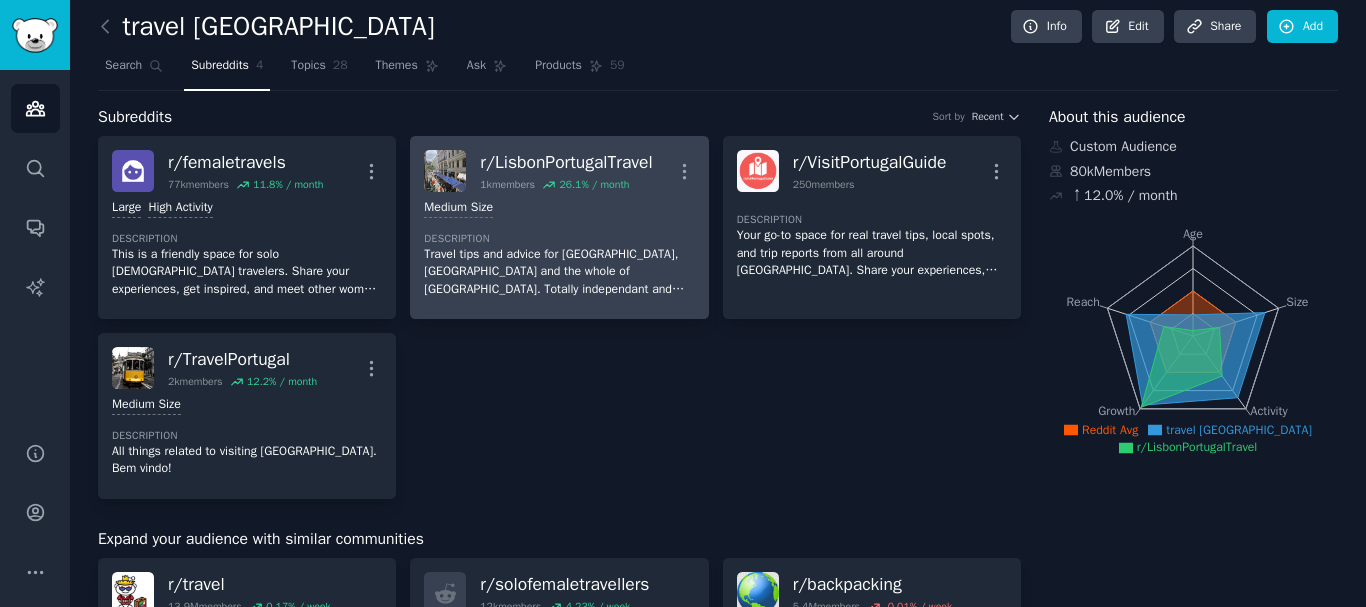 click on "r/ LisbonPortugalTravel" at bounding box center [566, 162] 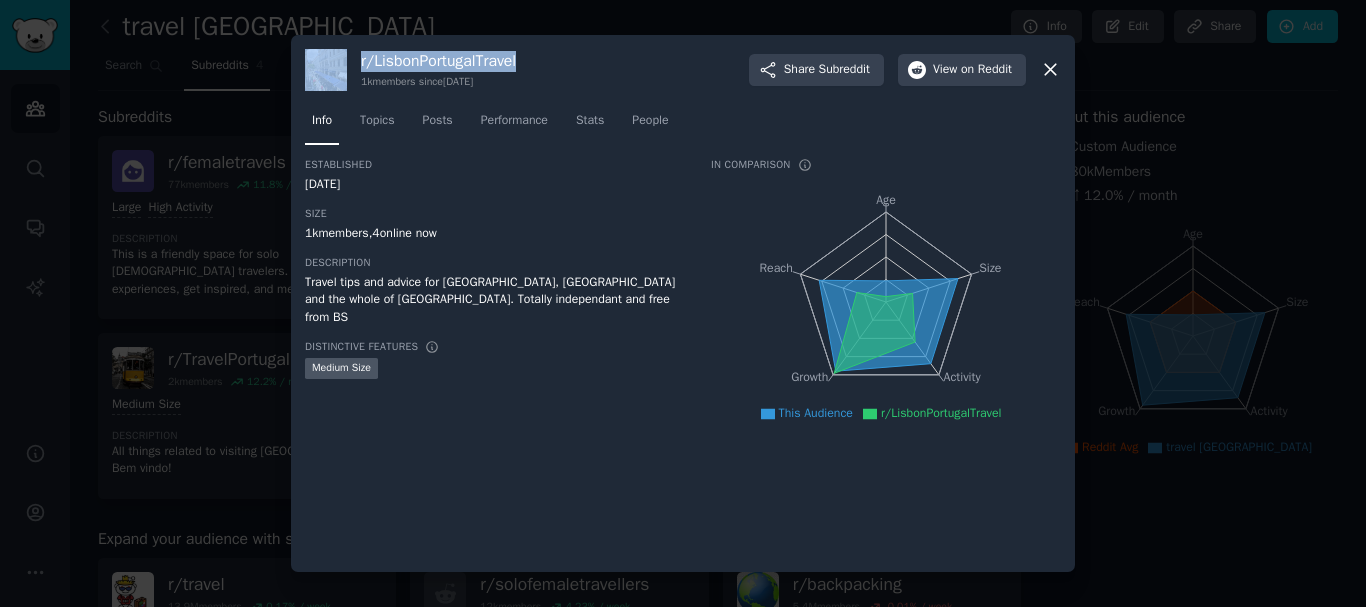 drag, startPoint x: 531, startPoint y: 60, endPoint x: 336, endPoint y: 64, distance: 195.04102 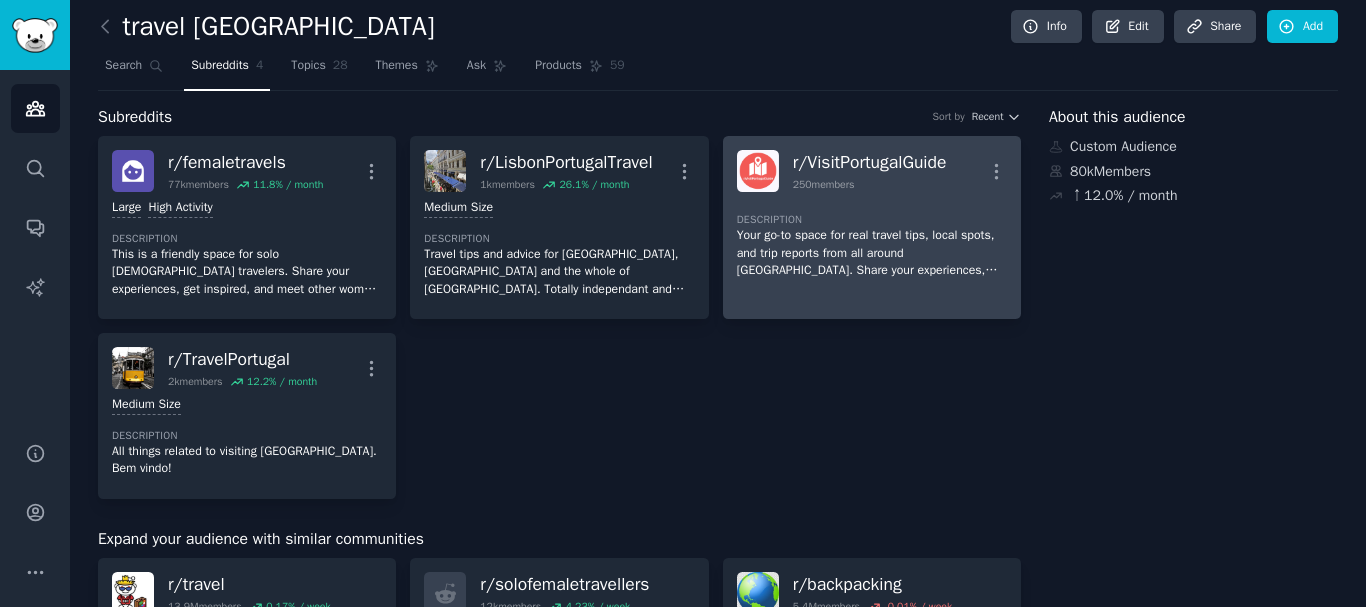 click on "r/ VisitPortugalGuide" at bounding box center [870, 162] 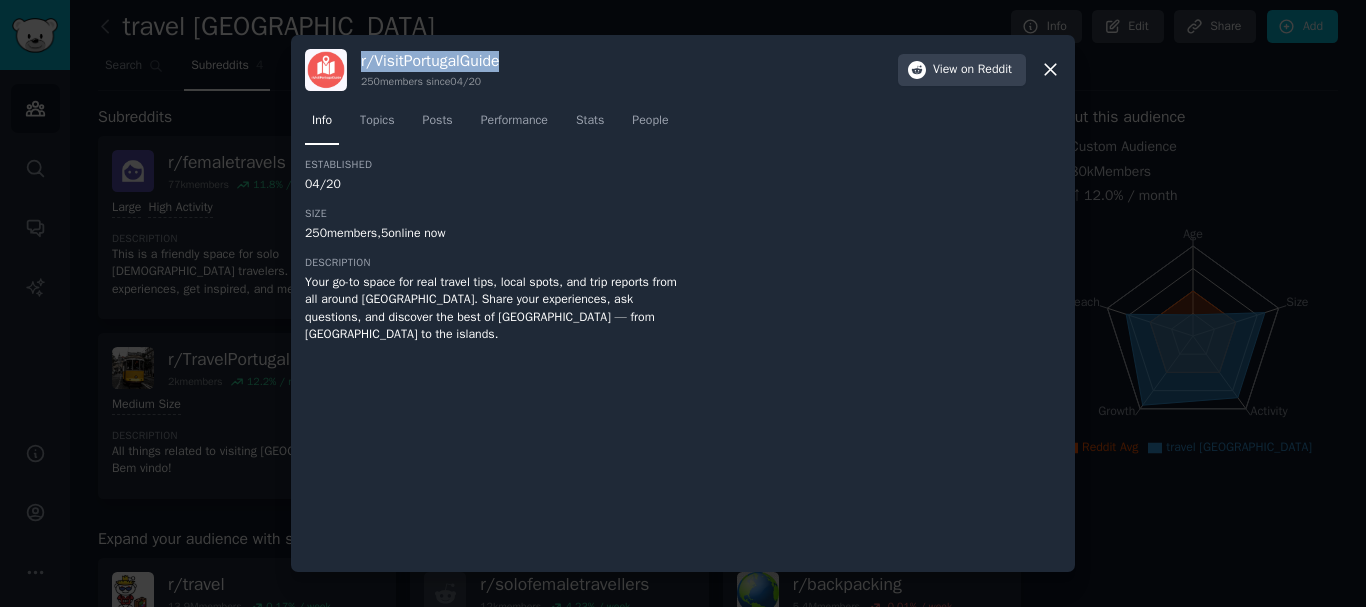 drag, startPoint x: 527, startPoint y: 69, endPoint x: 363, endPoint y: 62, distance: 164.14932 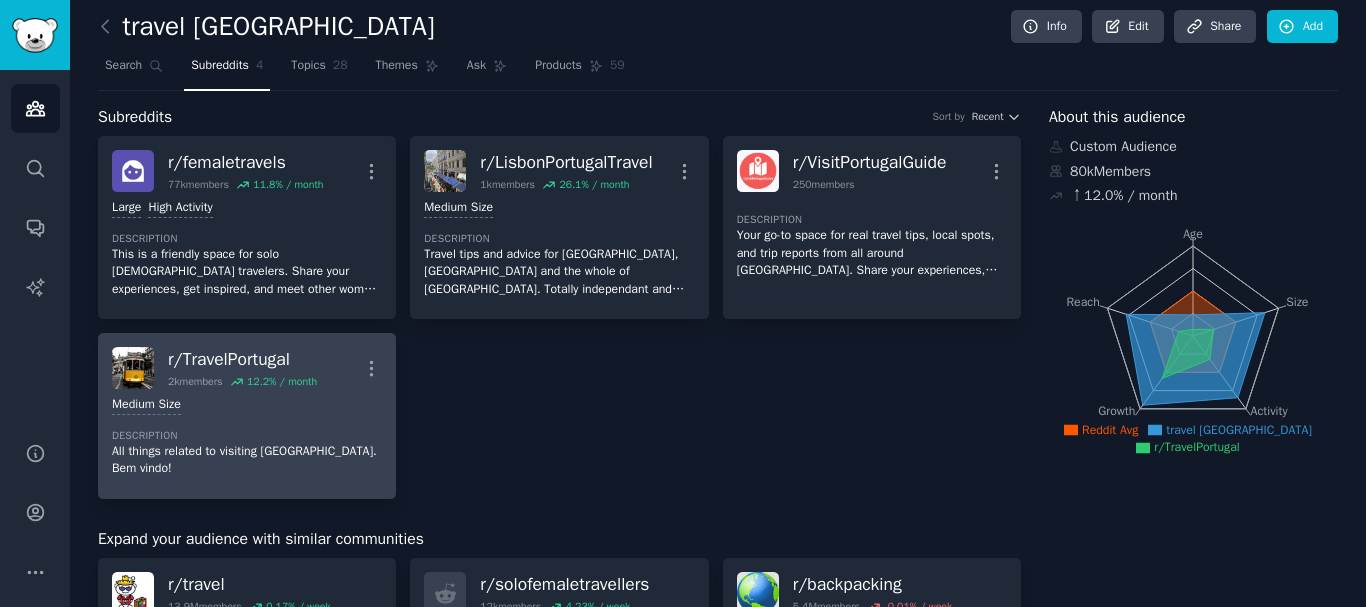 click on "r/ TravelPortugal" at bounding box center (242, 359) 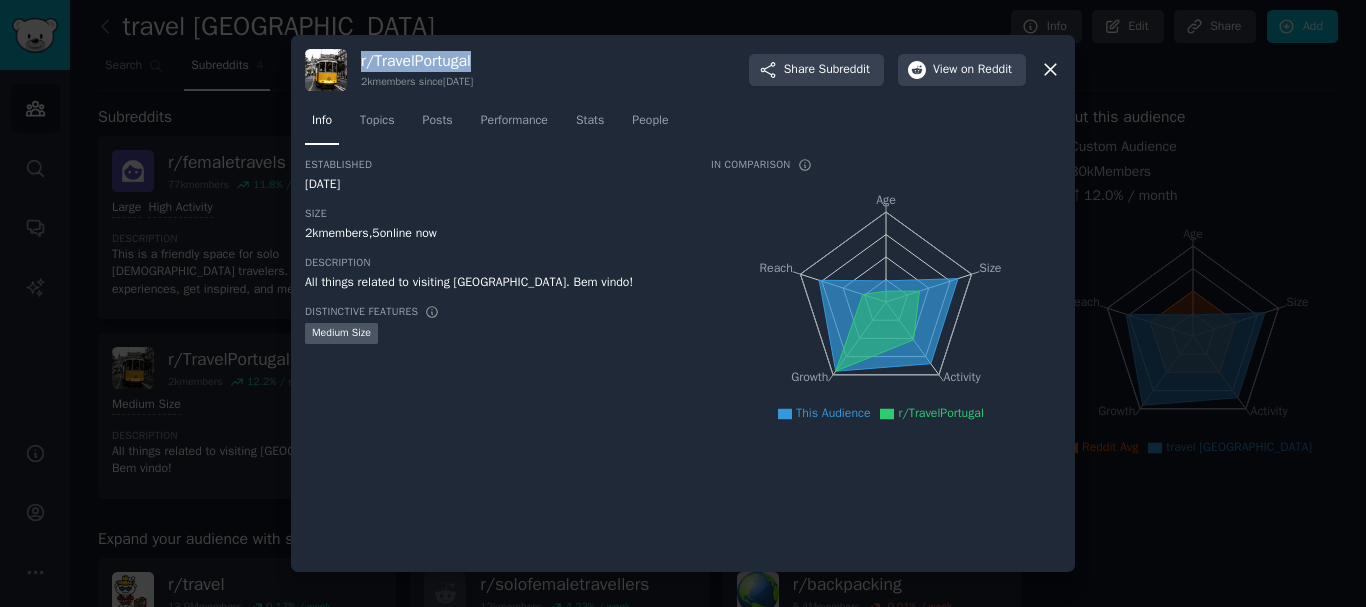drag, startPoint x: 497, startPoint y: 53, endPoint x: 359, endPoint y: 52, distance: 138.00362 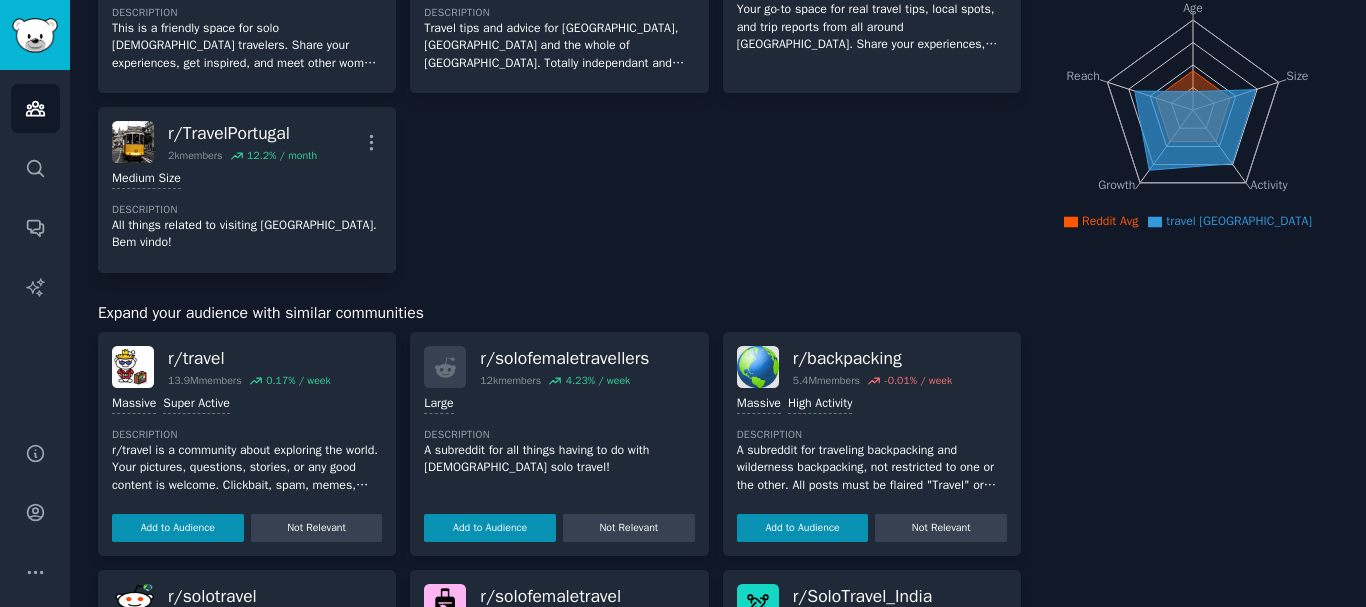 scroll, scrollTop: 308, scrollLeft: 0, axis: vertical 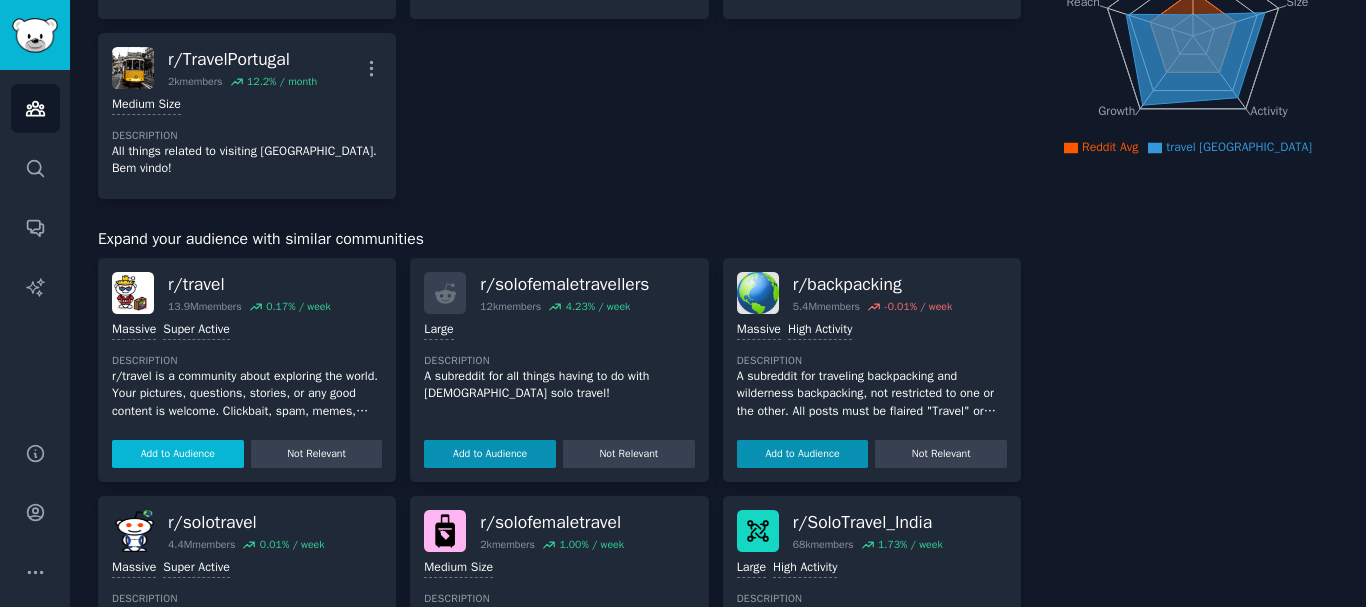 click on "Add to Audience" at bounding box center (178, 454) 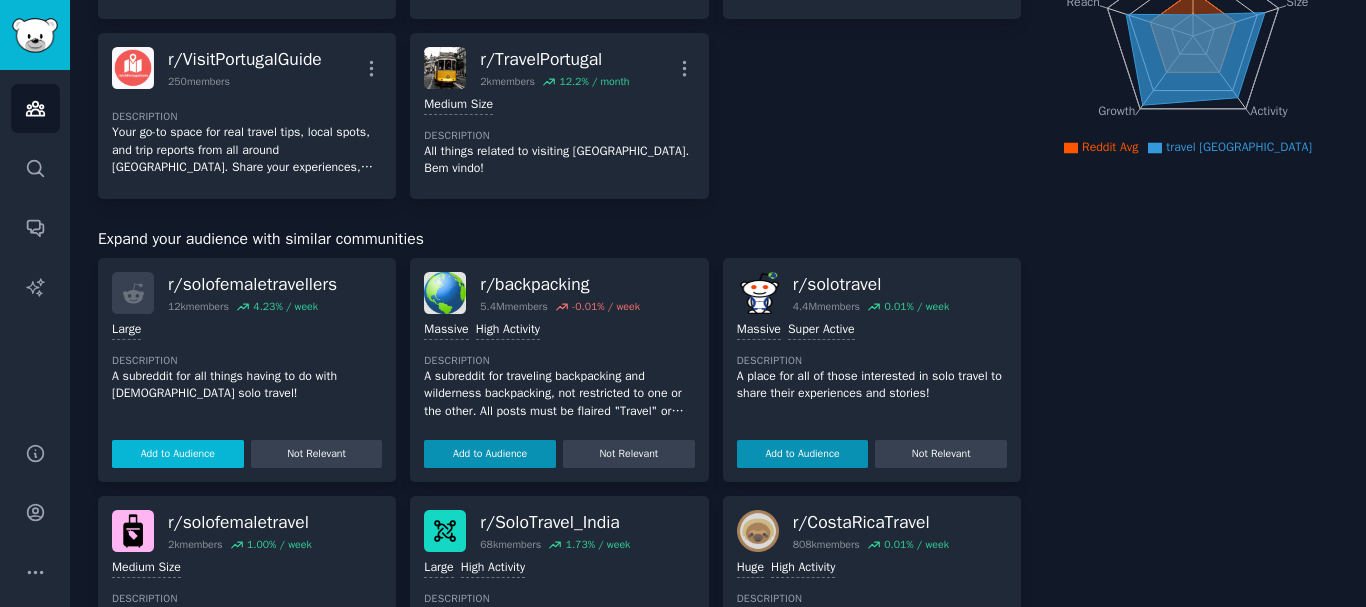 click on "Add to Audience" at bounding box center [178, 454] 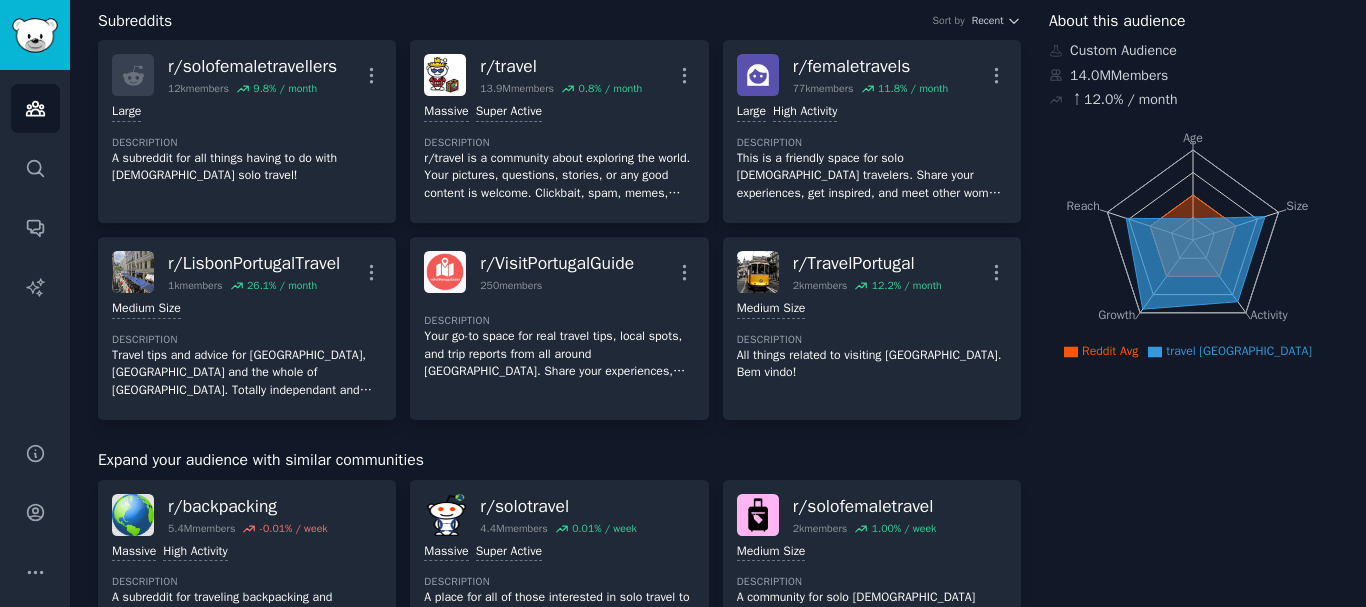 scroll, scrollTop: 0, scrollLeft: 0, axis: both 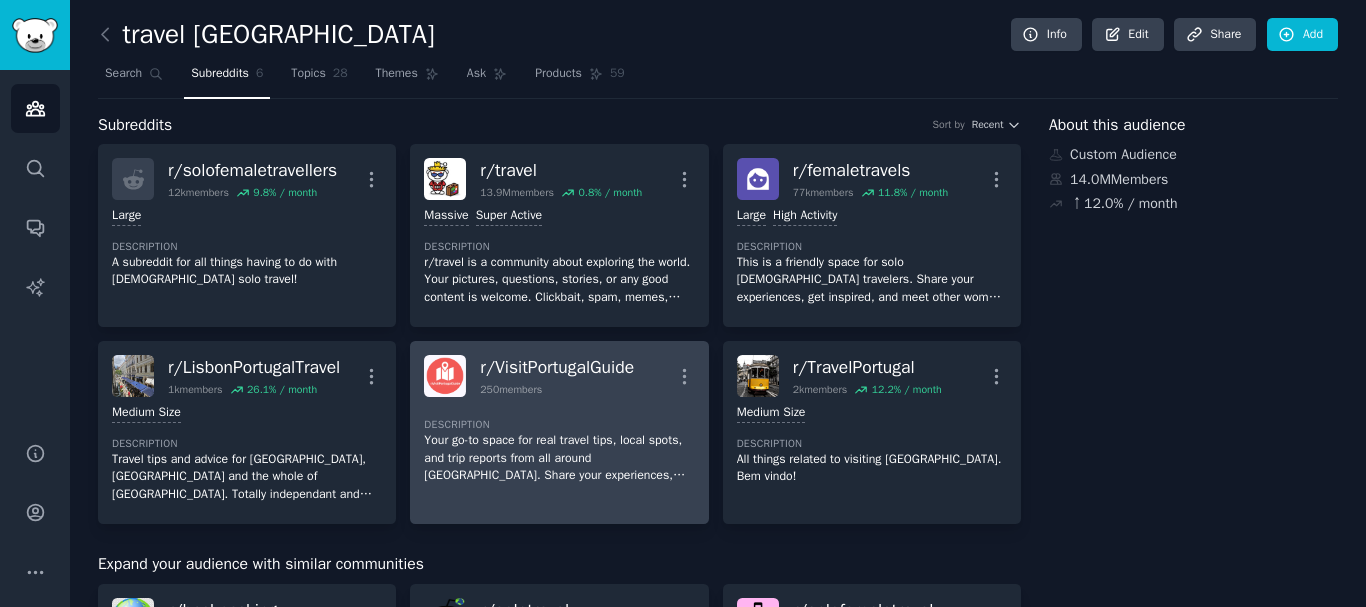 click on "Your go-to space for real travel tips, local spots, and trip reports from all around [GEOGRAPHIC_DATA].
Share your experiences, ask questions, and discover the best of [GEOGRAPHIC_DATA] — from [GEOGRAPHIC_DATA] to the islands." at bounding box center [559, 458] 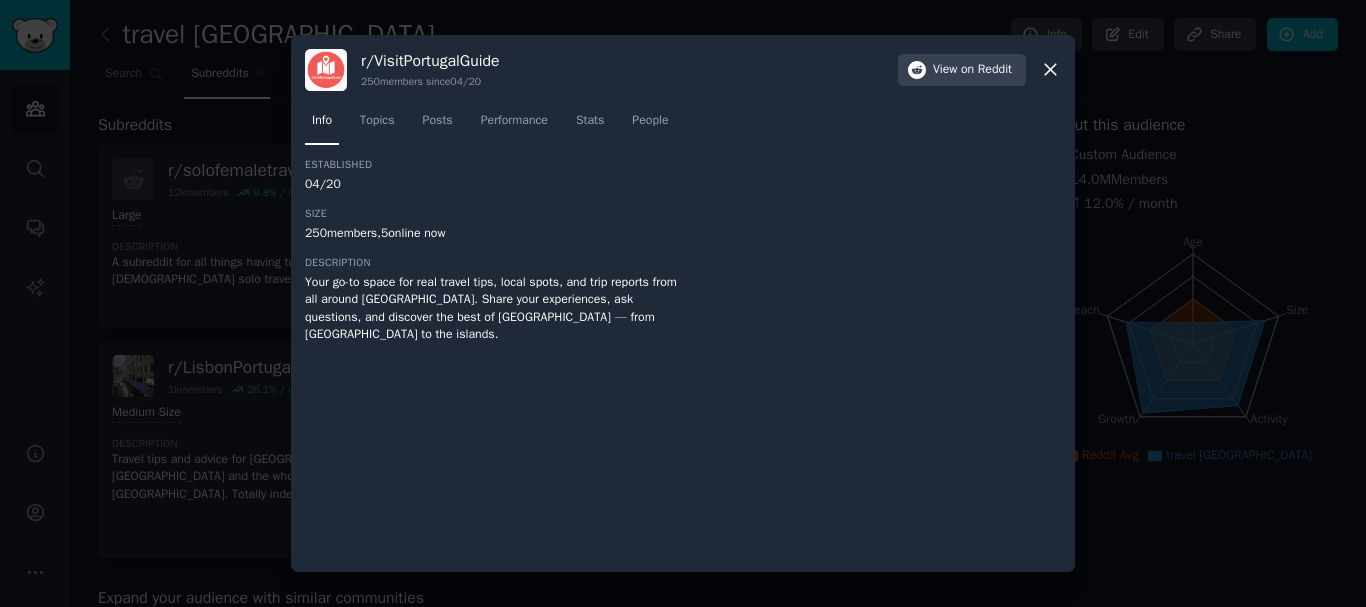 click 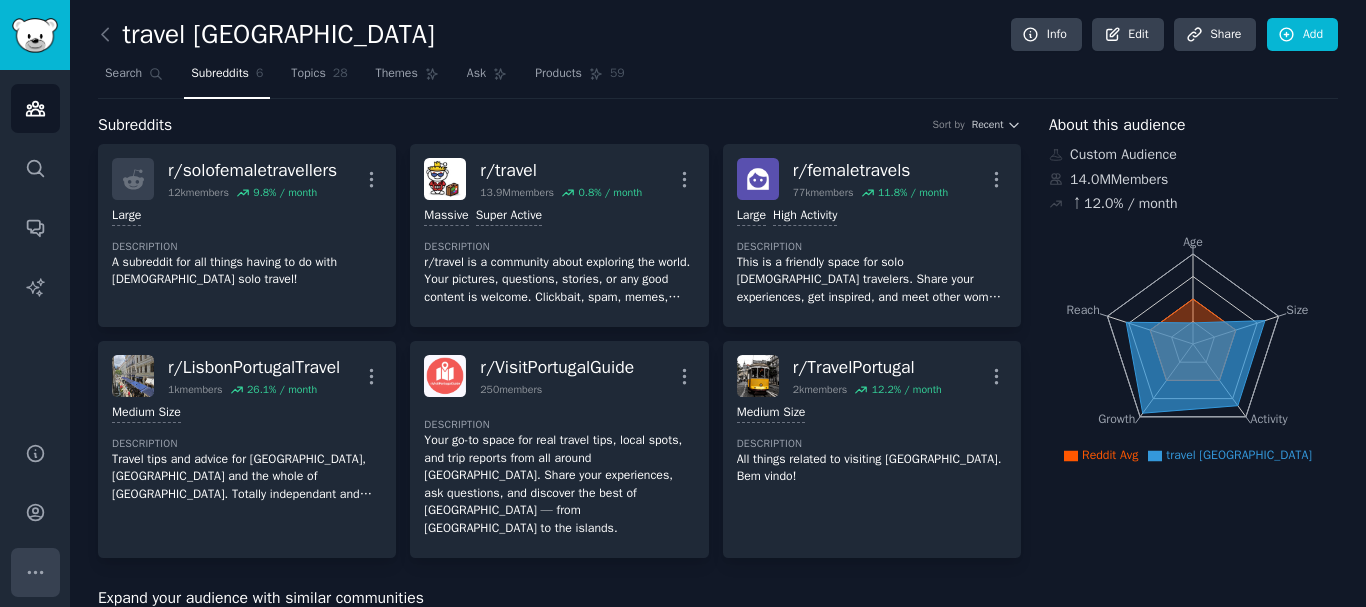 click 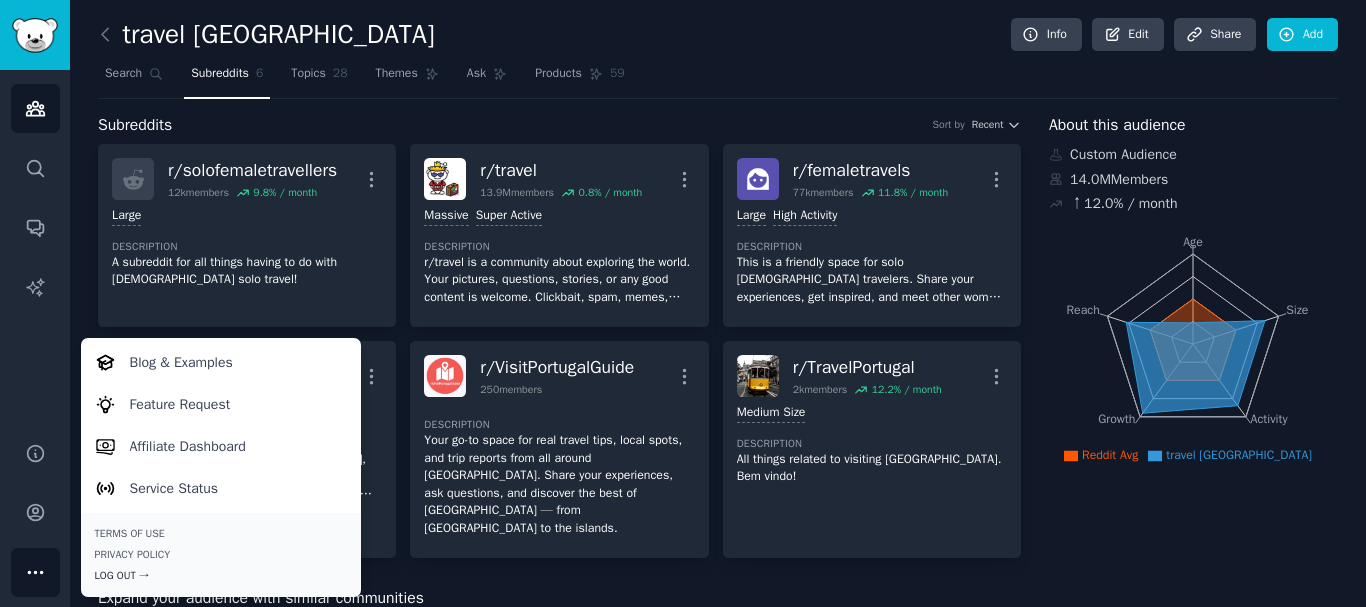 click on "Log Out →" at bounding box center (221, 576) 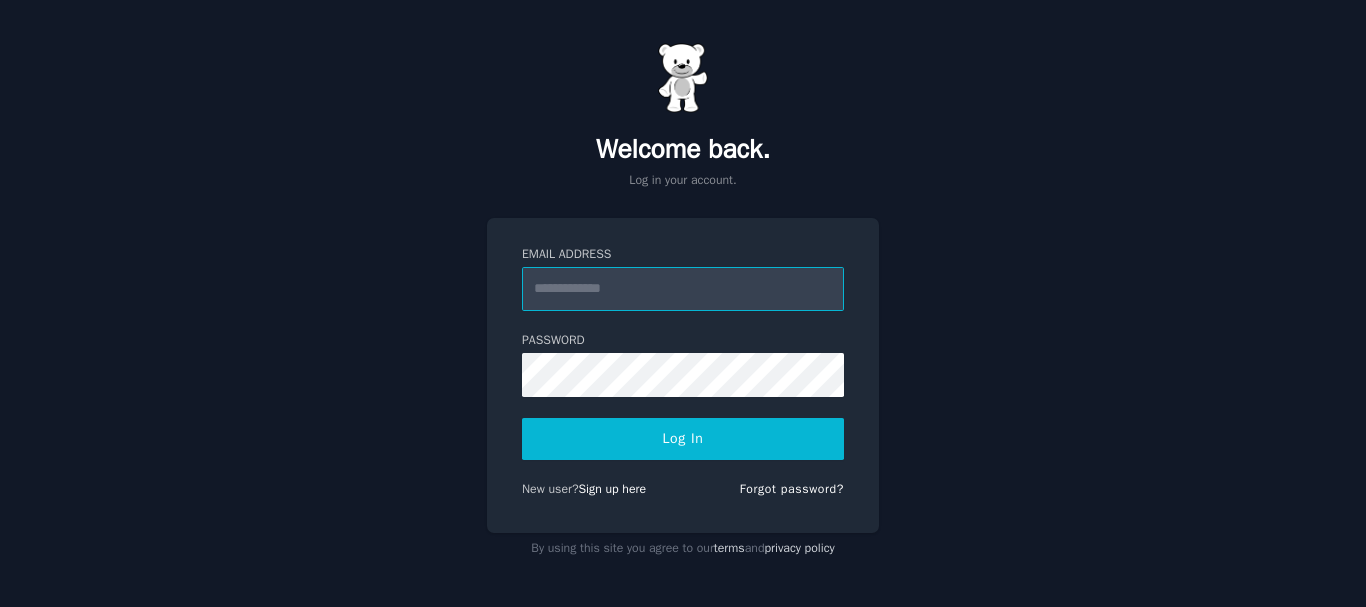 scroll, scrollTop: 0, scrollLeft: 0, axis: both 